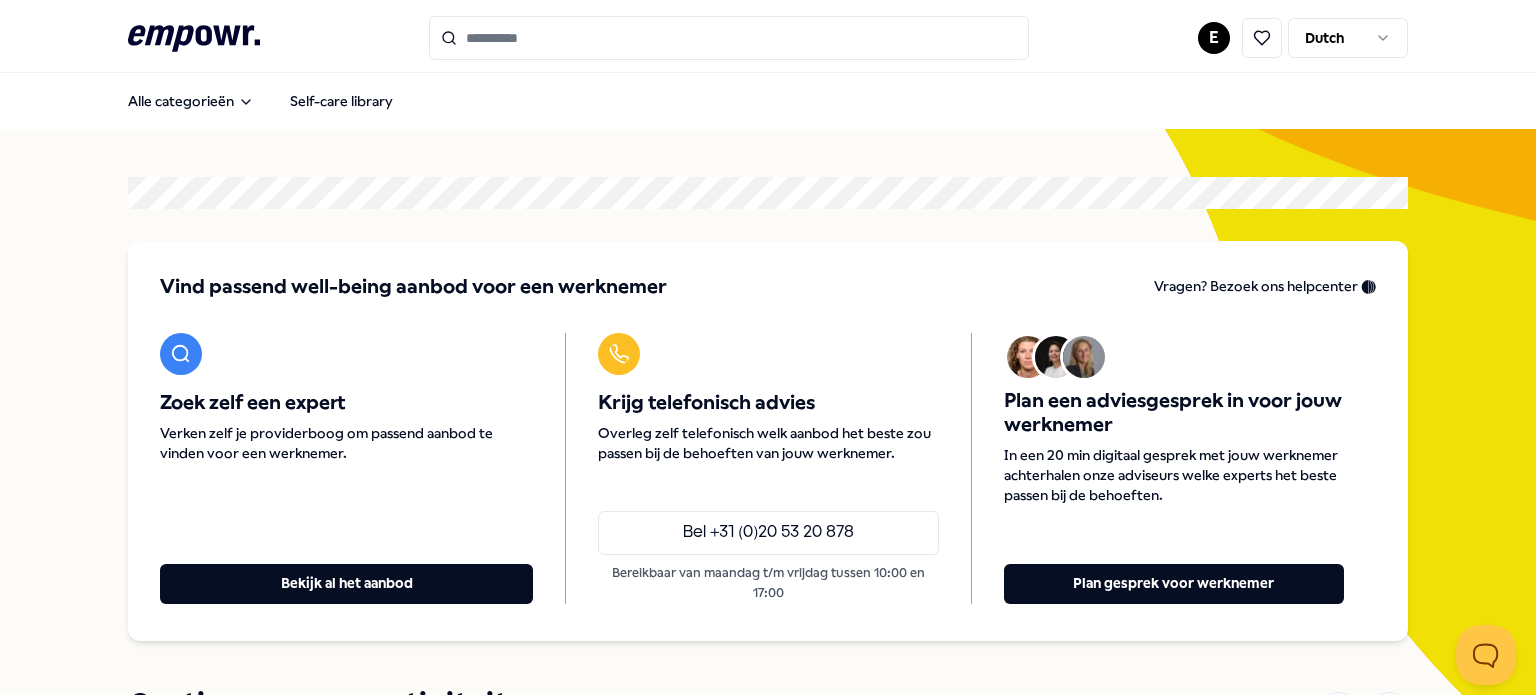 scroll, scrollTop: 0, scrollLeft: 0, axis: both 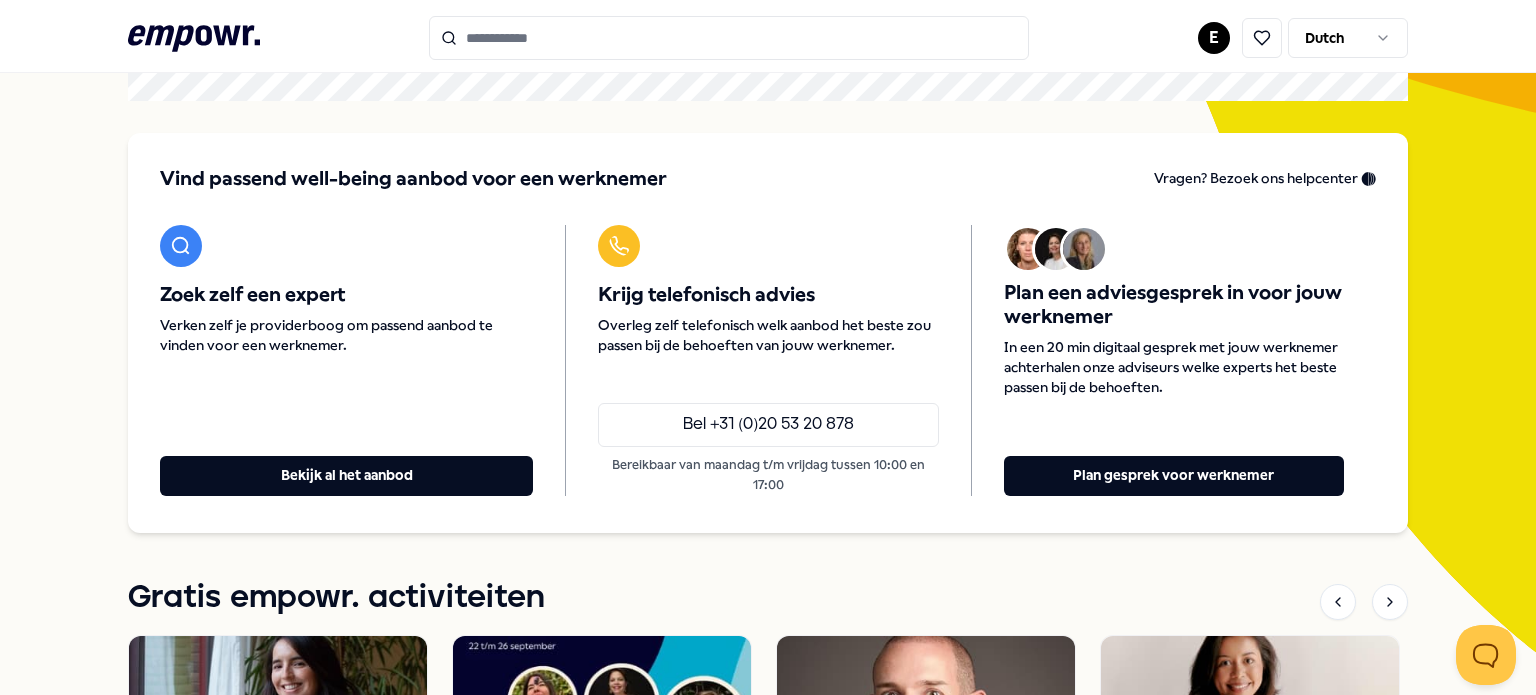 click on "Bekijk al het aanbod" at bounding box center (346, 476) 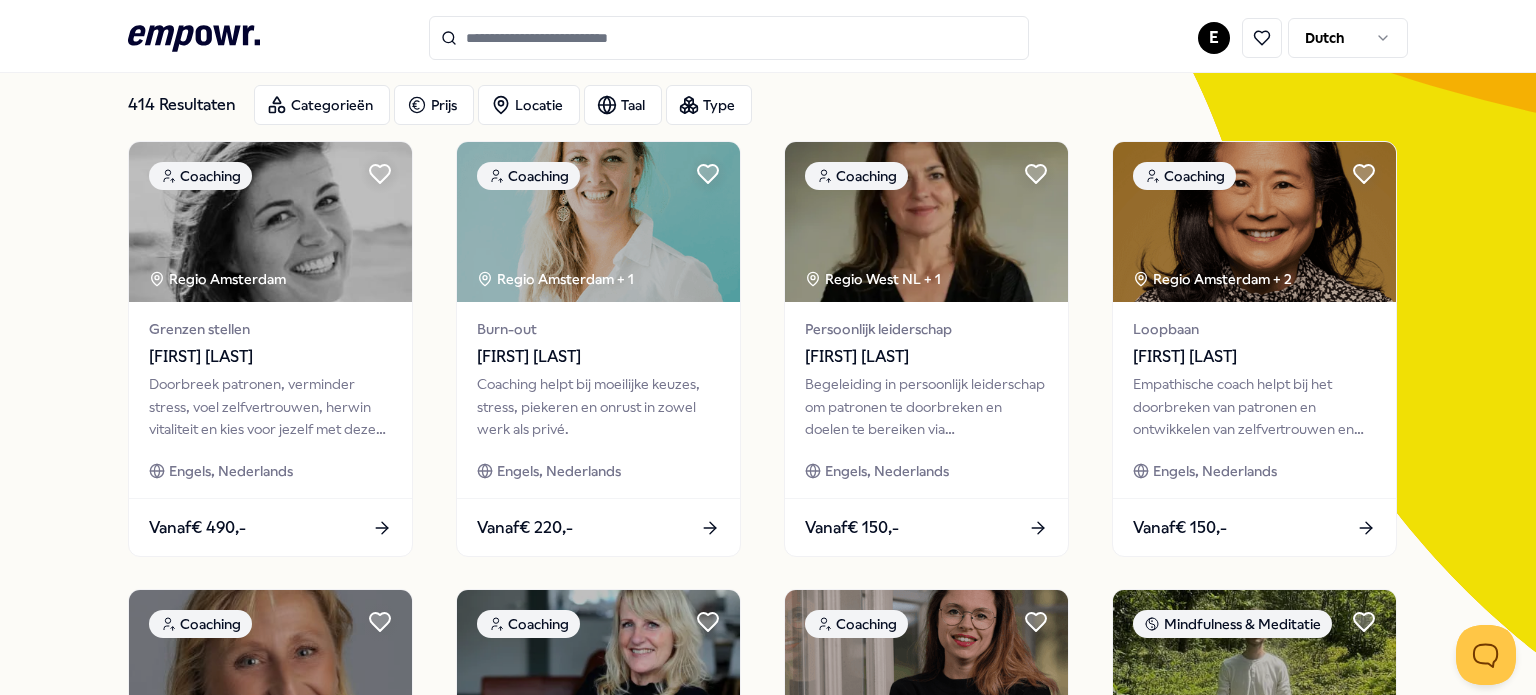 scroll, scrollTop: 0, scrollLeft: 0, axis: both 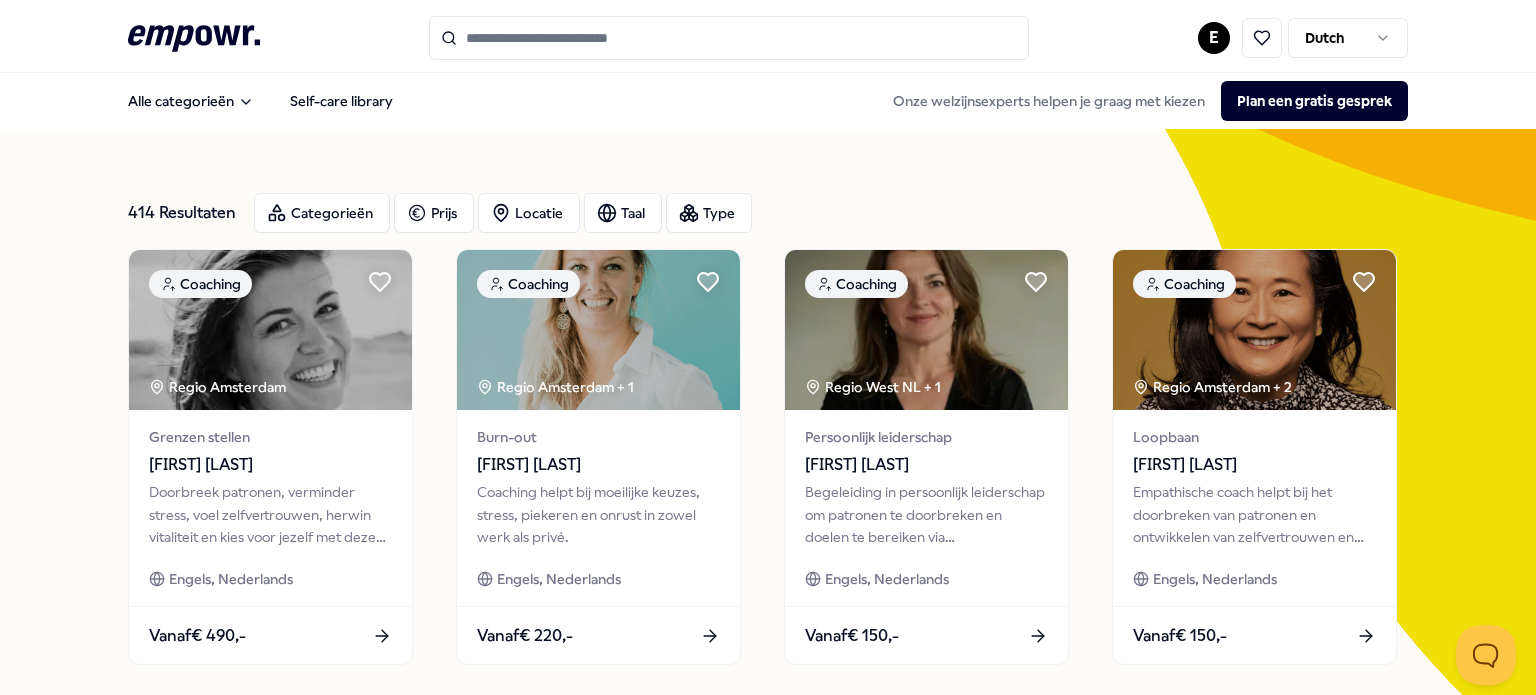 click at bounding box center (729, 38) 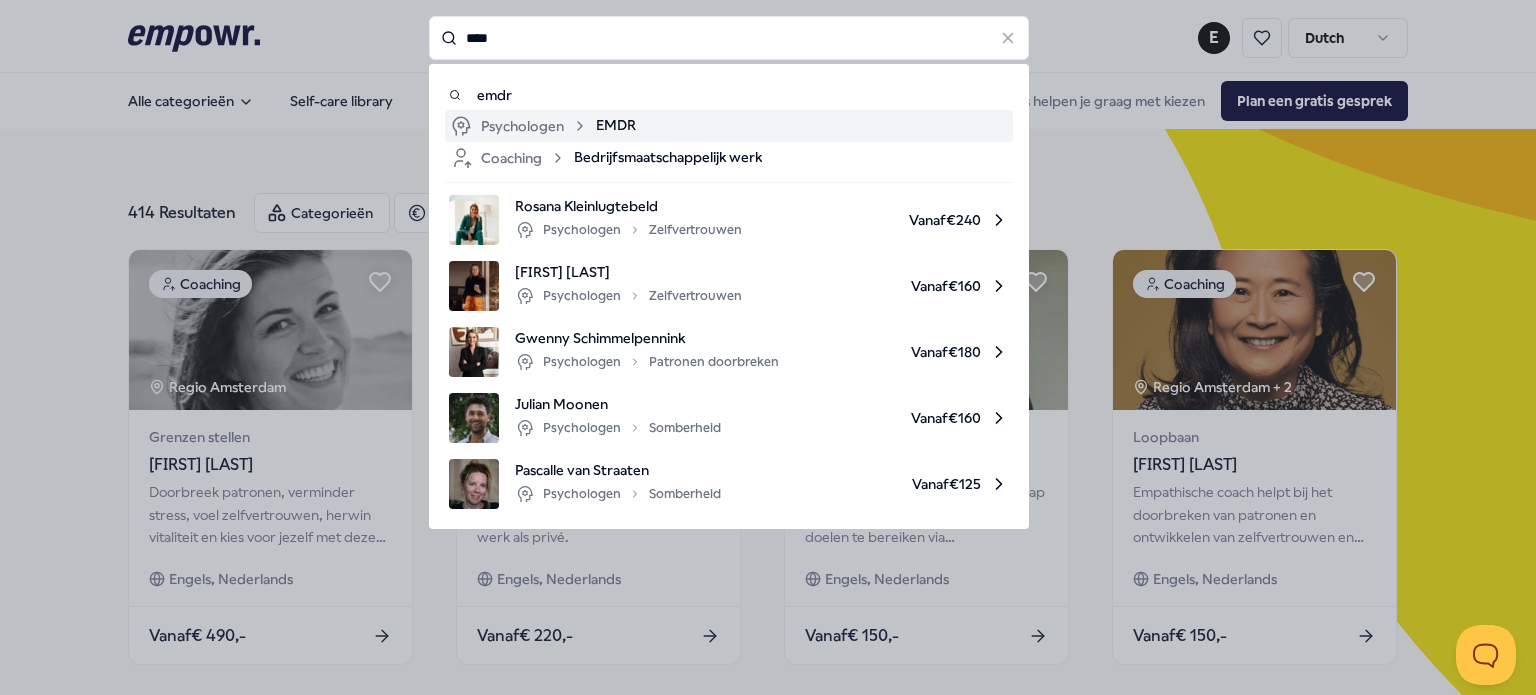 type on "****" 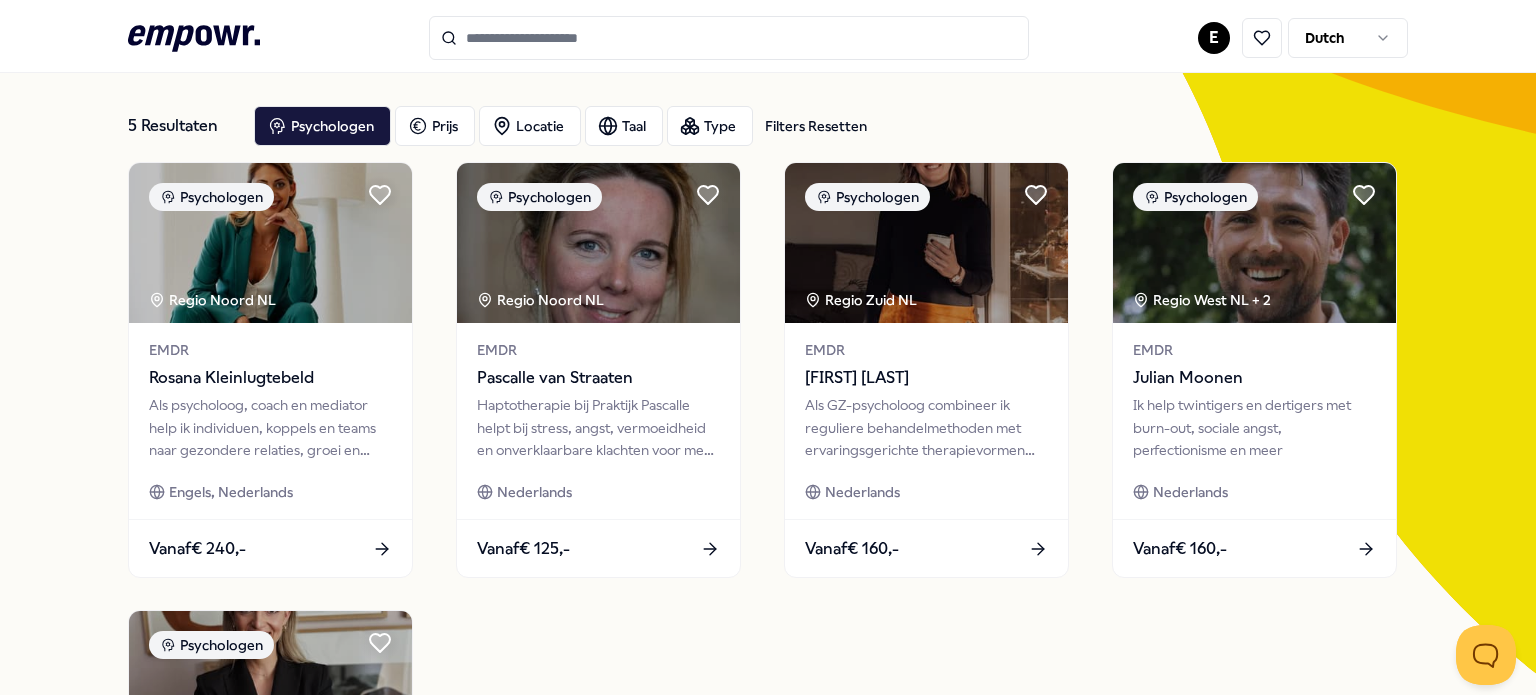 scroll, scrollTop: 94, scrollLeft: 0, axis: vertical 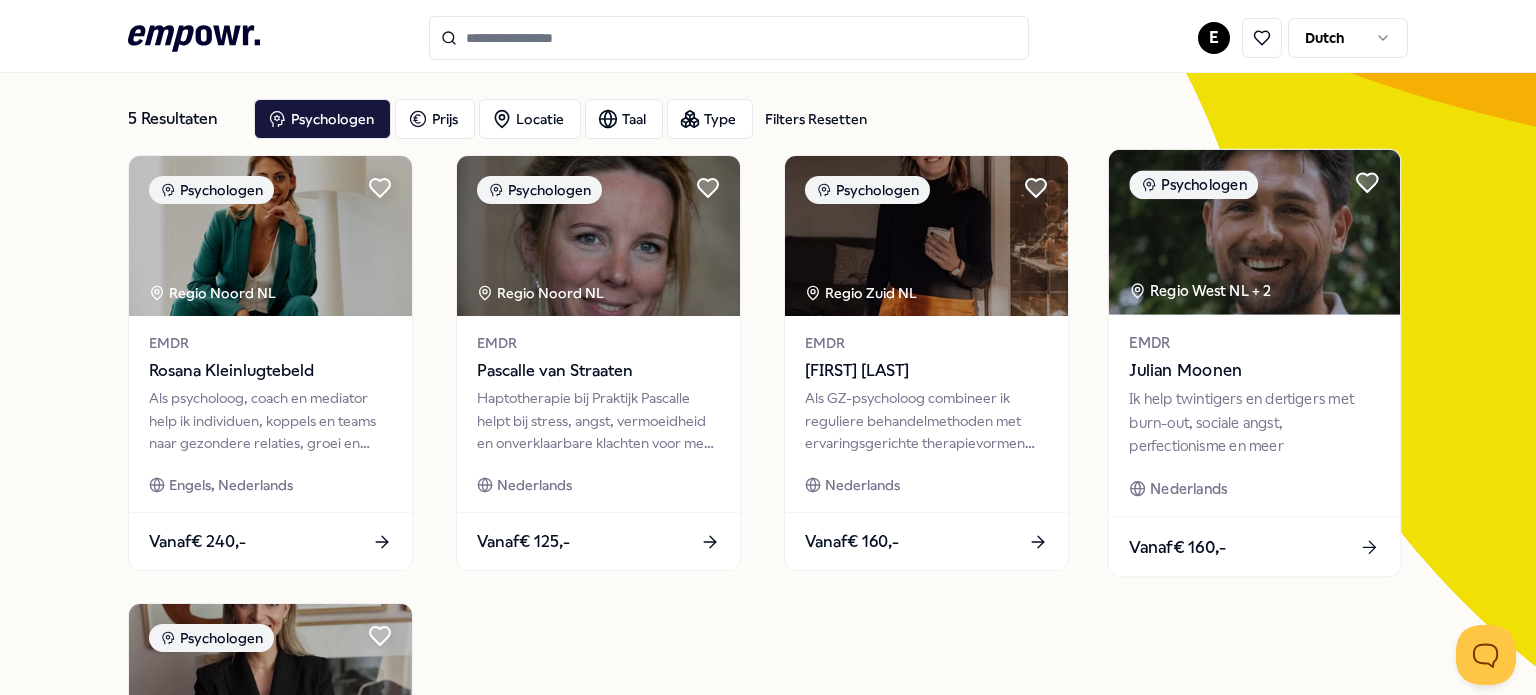 click on "Julian Moonen" at bounding box center (1254, 371) 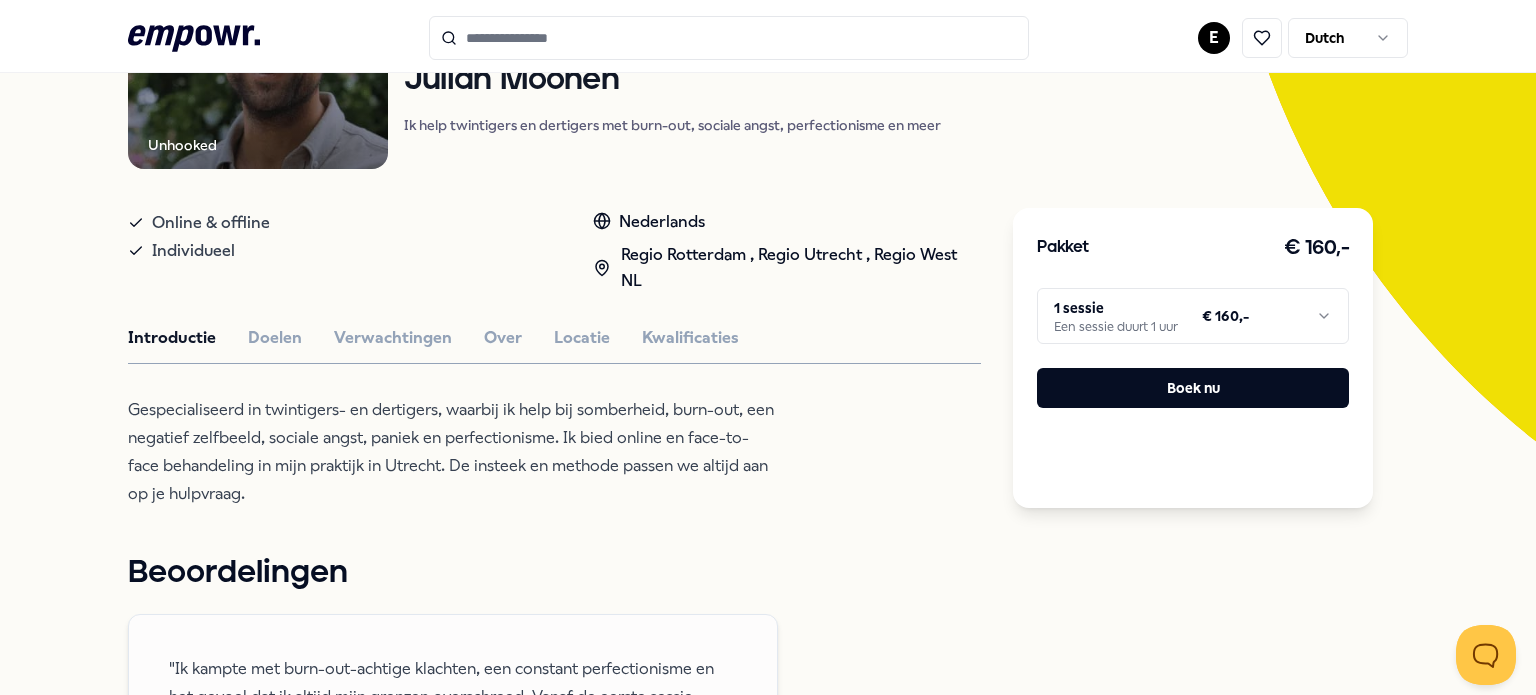 scroll, scrollTop: 347, scrollLeft: 0, axis: vertical 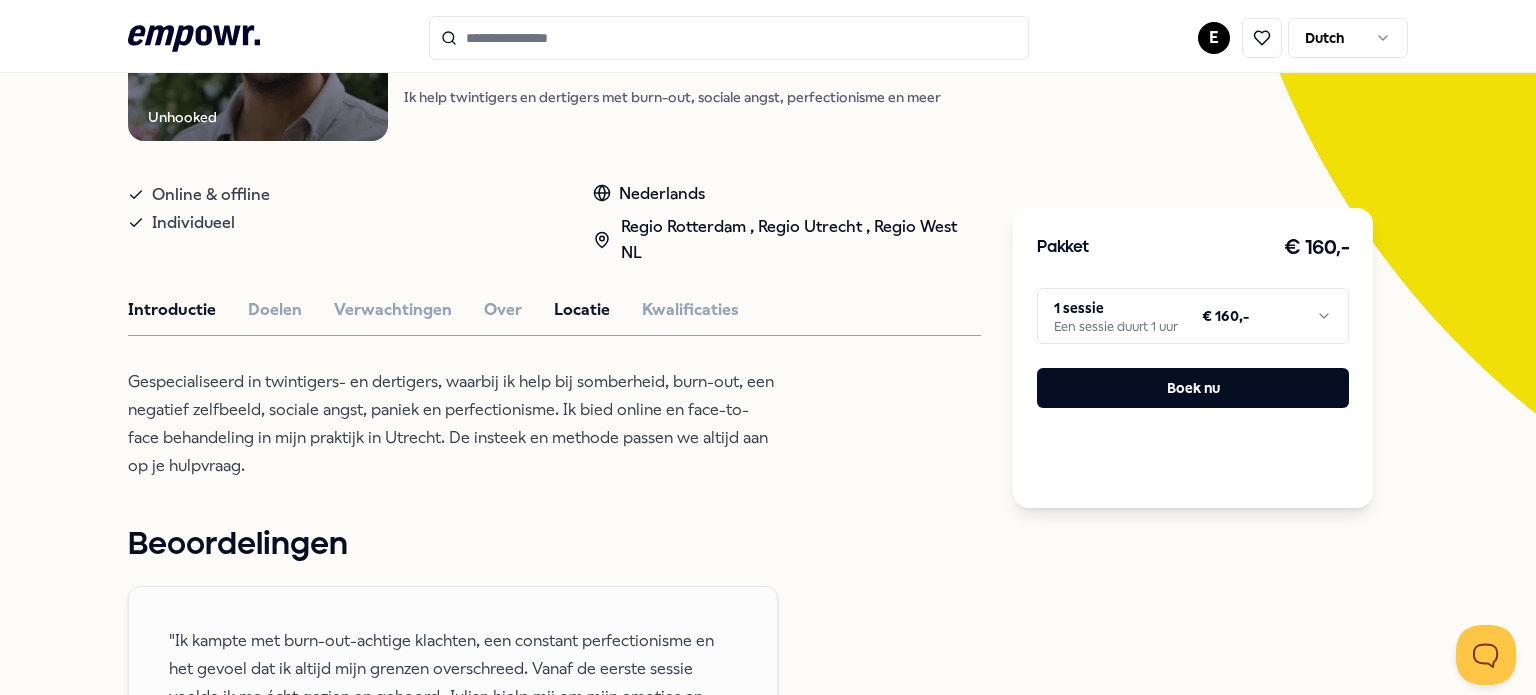 click on "Locatie" at bounding box center (582, 310) 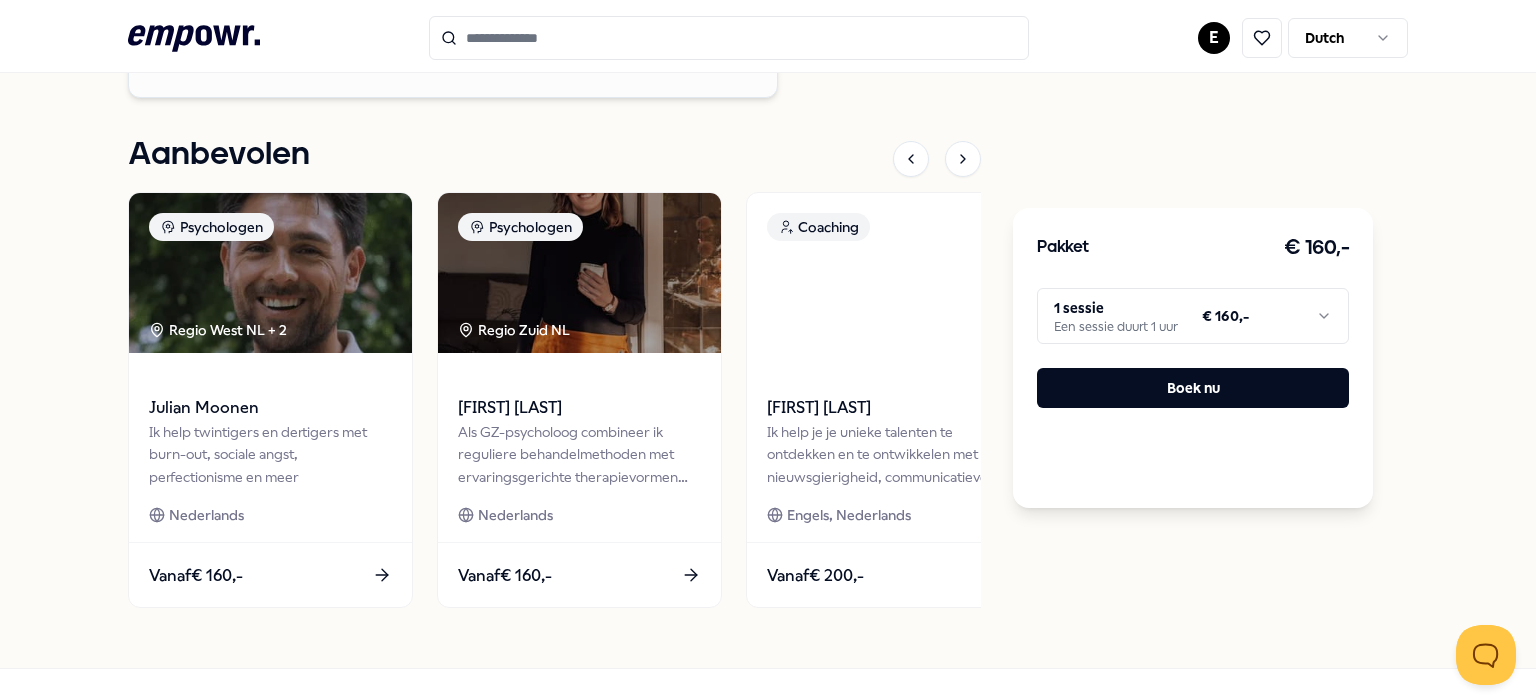 scroll, scrollTop: 1619, scrollLeft: 0, axis: vertical 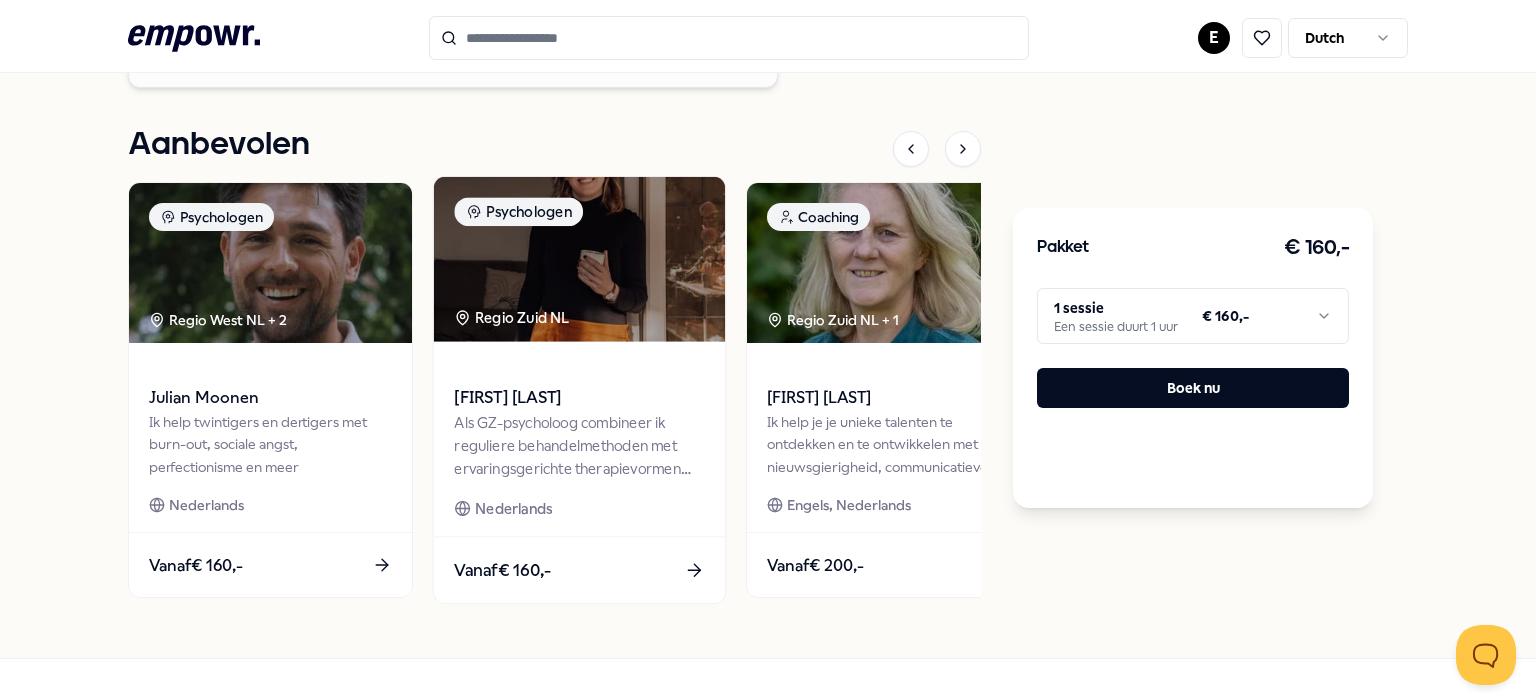 click at bounding box center (579, 369) 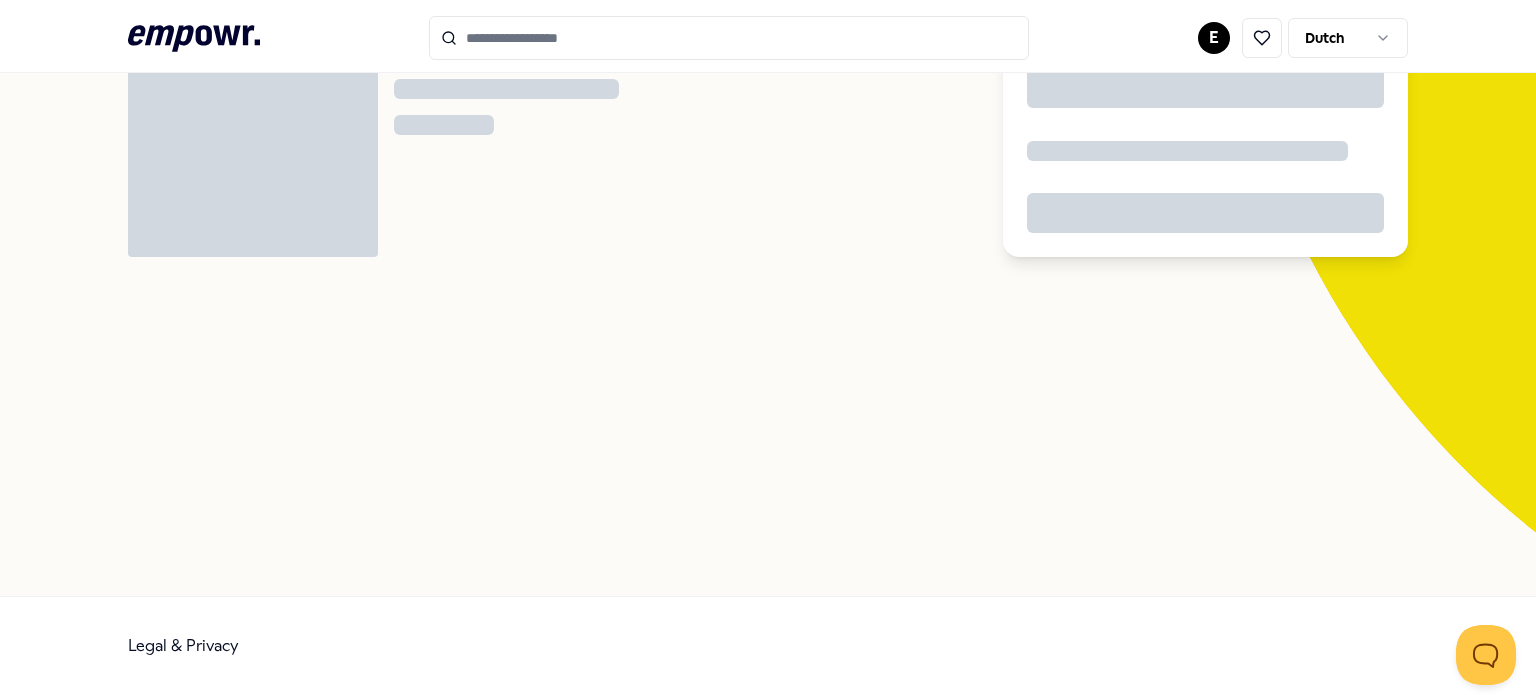scroll, scrollTop: 128, scrollLeft: 0, axis: vertical 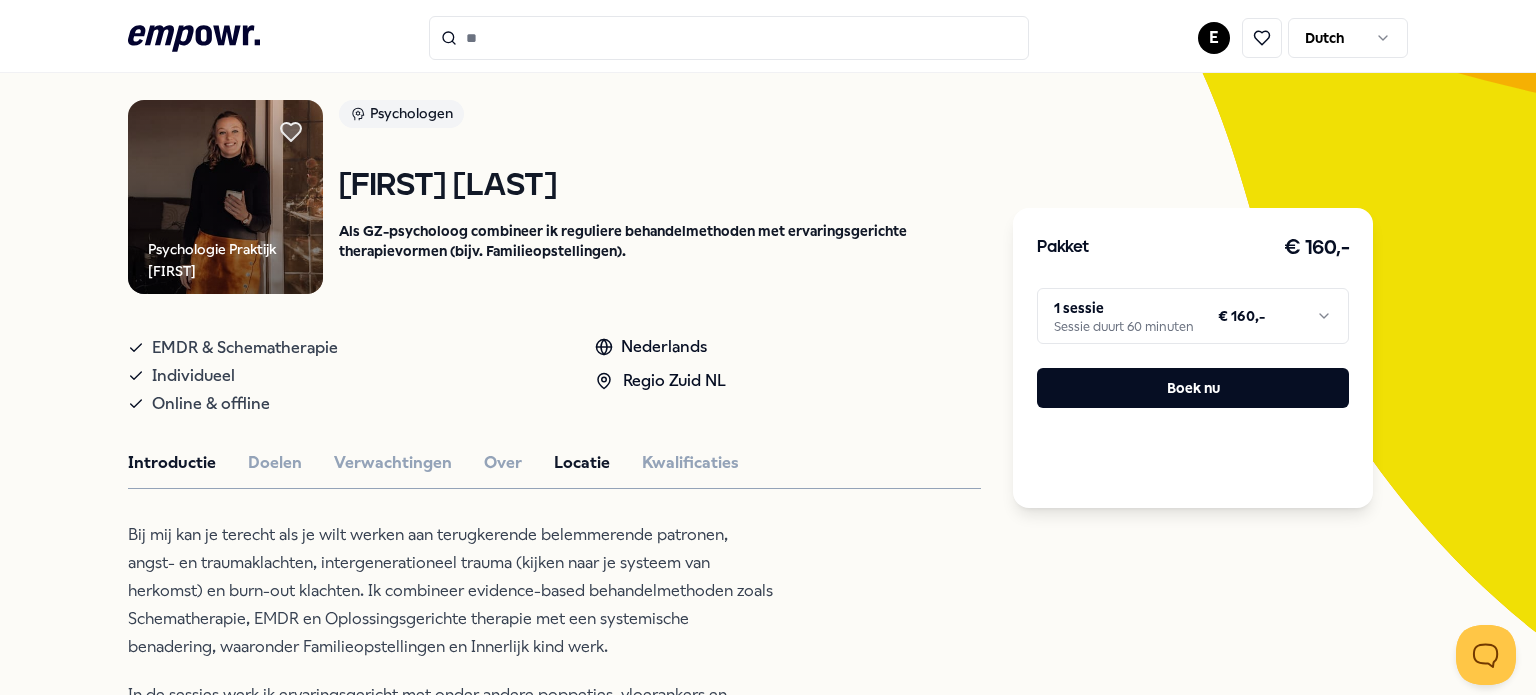click on "Locatie" at bounding box center (582, 463) 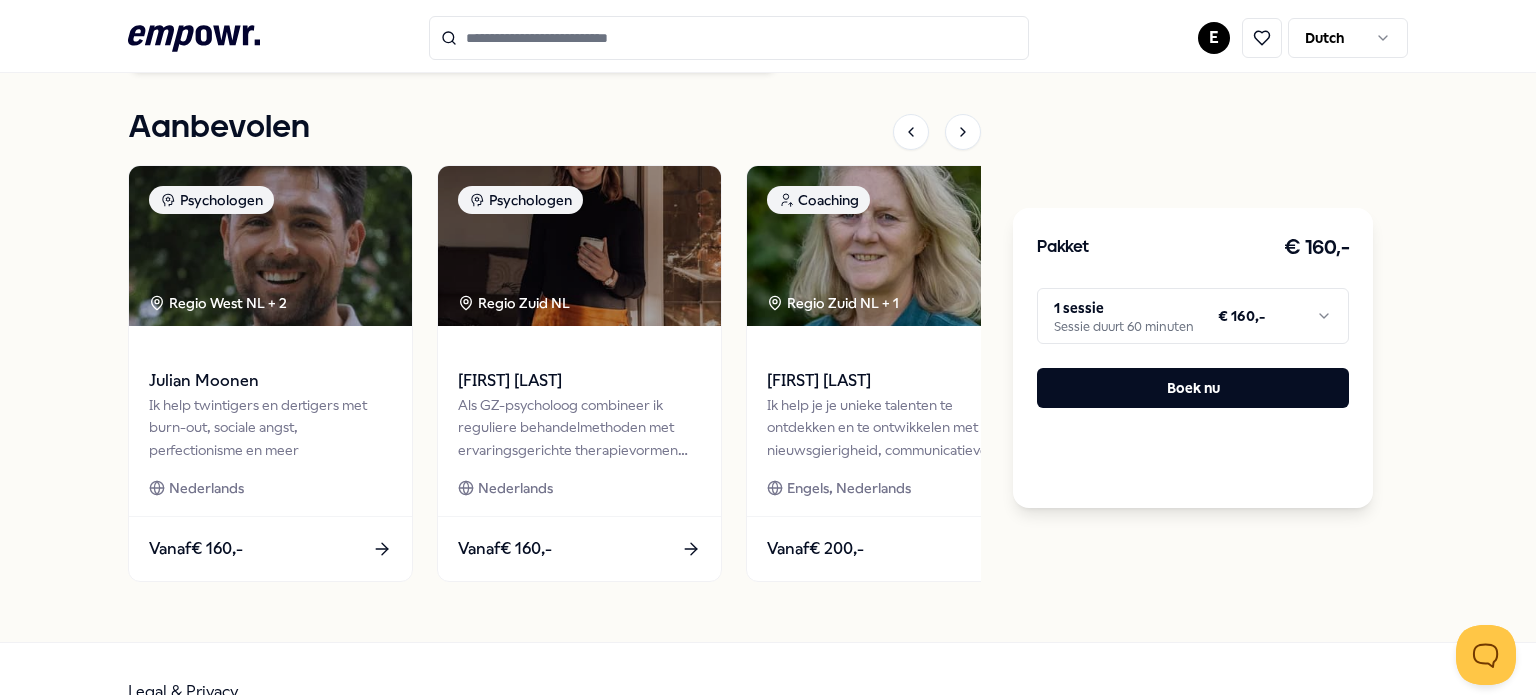 scroll, scrollTop: 2789, scrollLeft: 0, axis: vertical 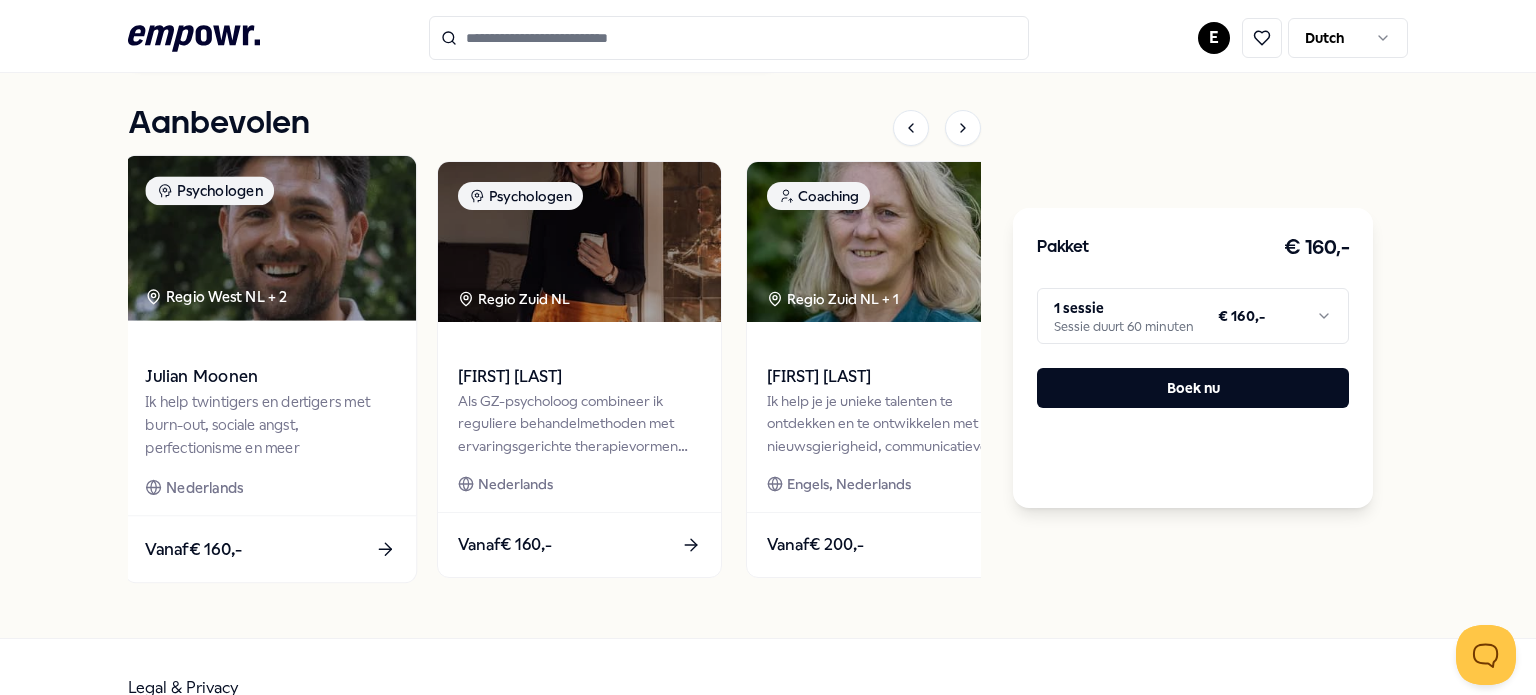 click at bounding box center (270, 238) 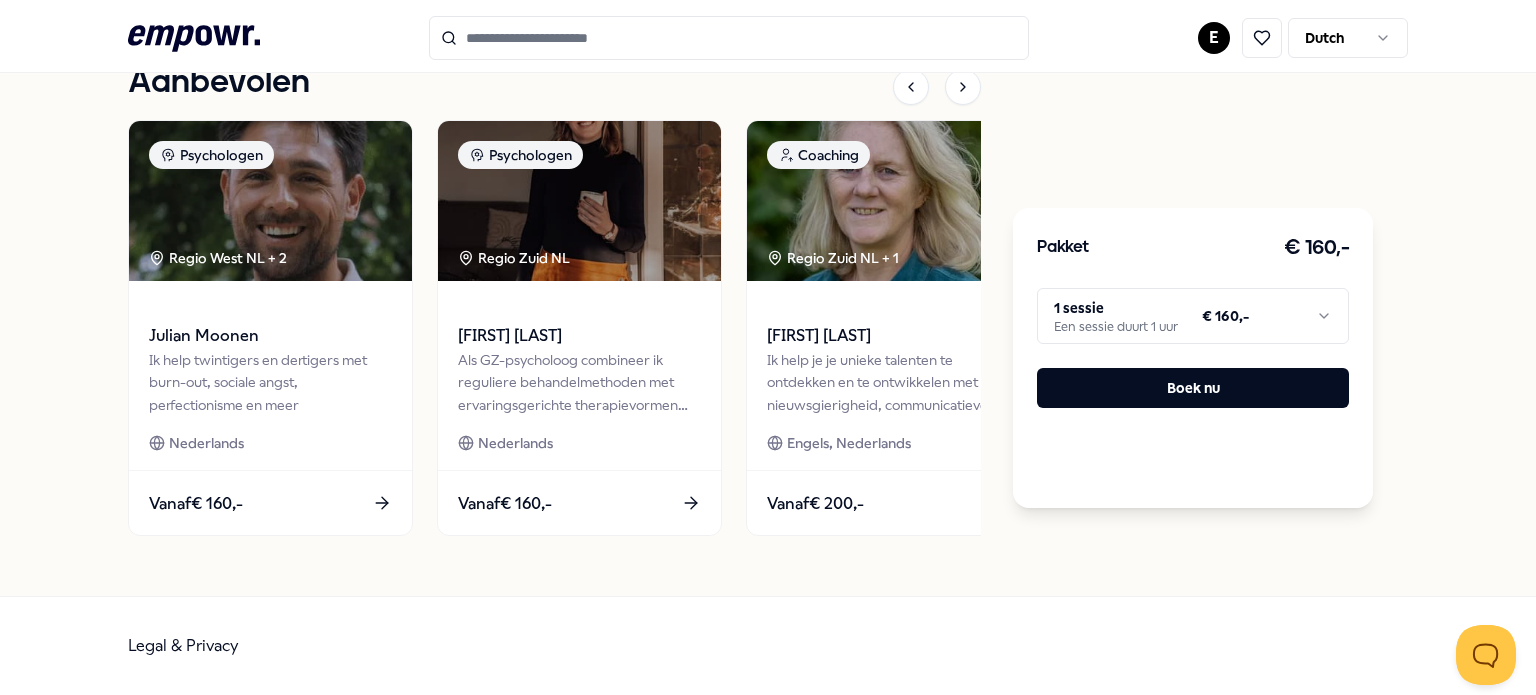 scroll, scrollTop: 128, scrollLeft: 0, axis: vertical 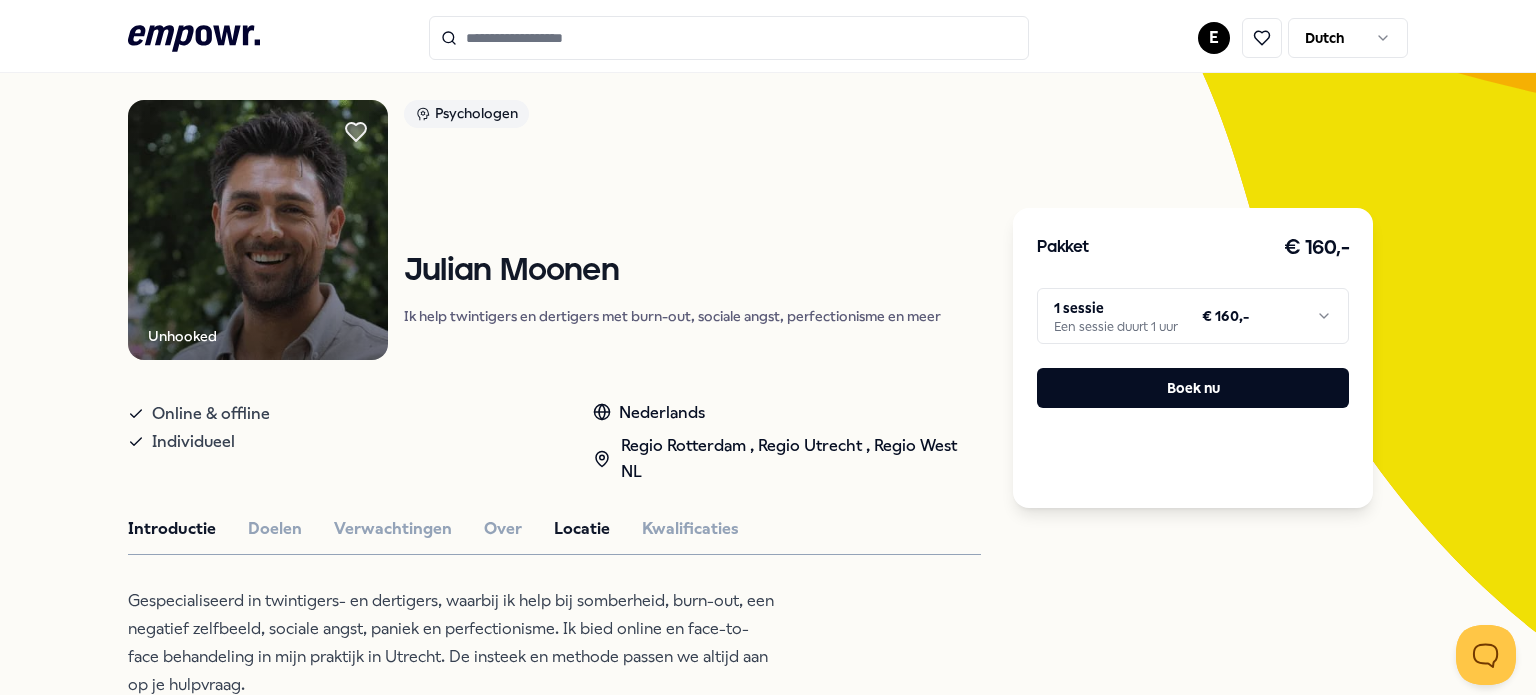 click on "Locatie" at bounding box center [582, 529] 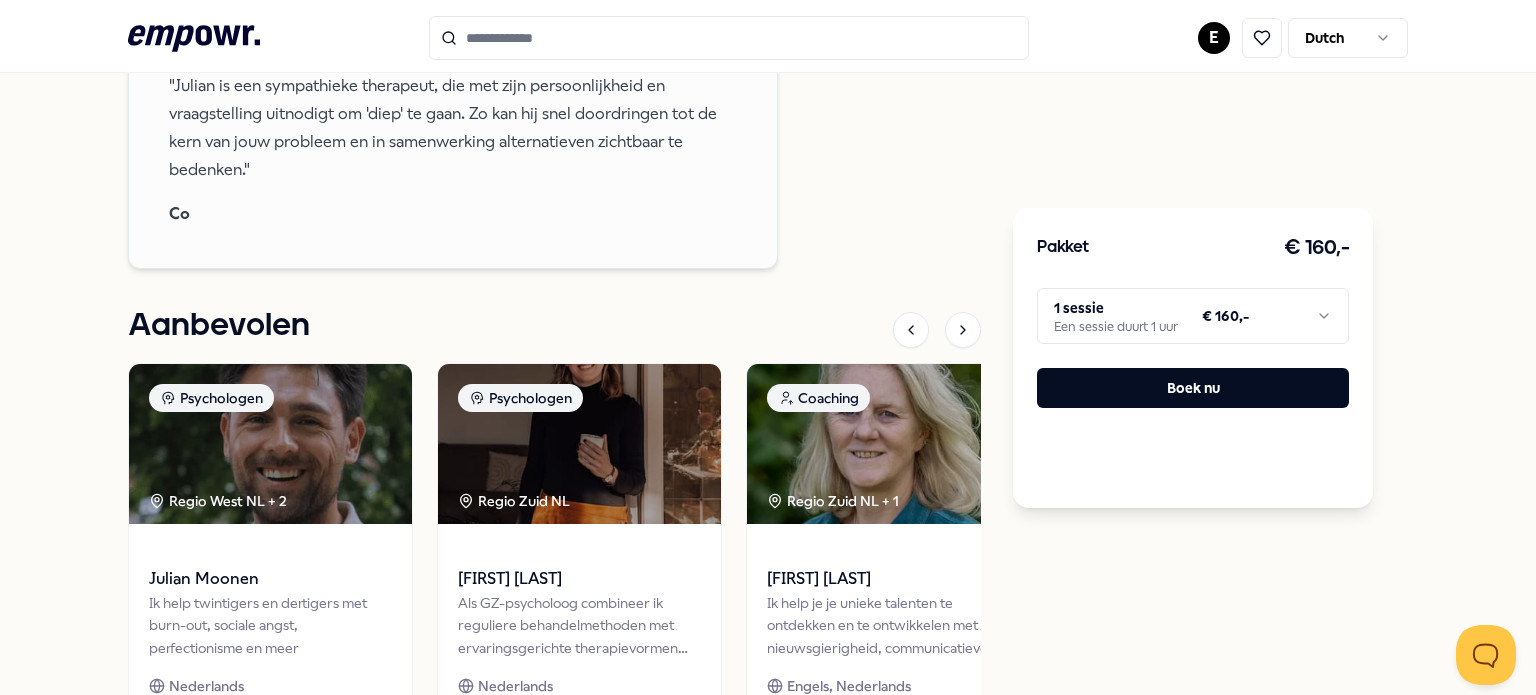 scroll, scrollTop: 1460, scrollLeft: 0, axis: vertical 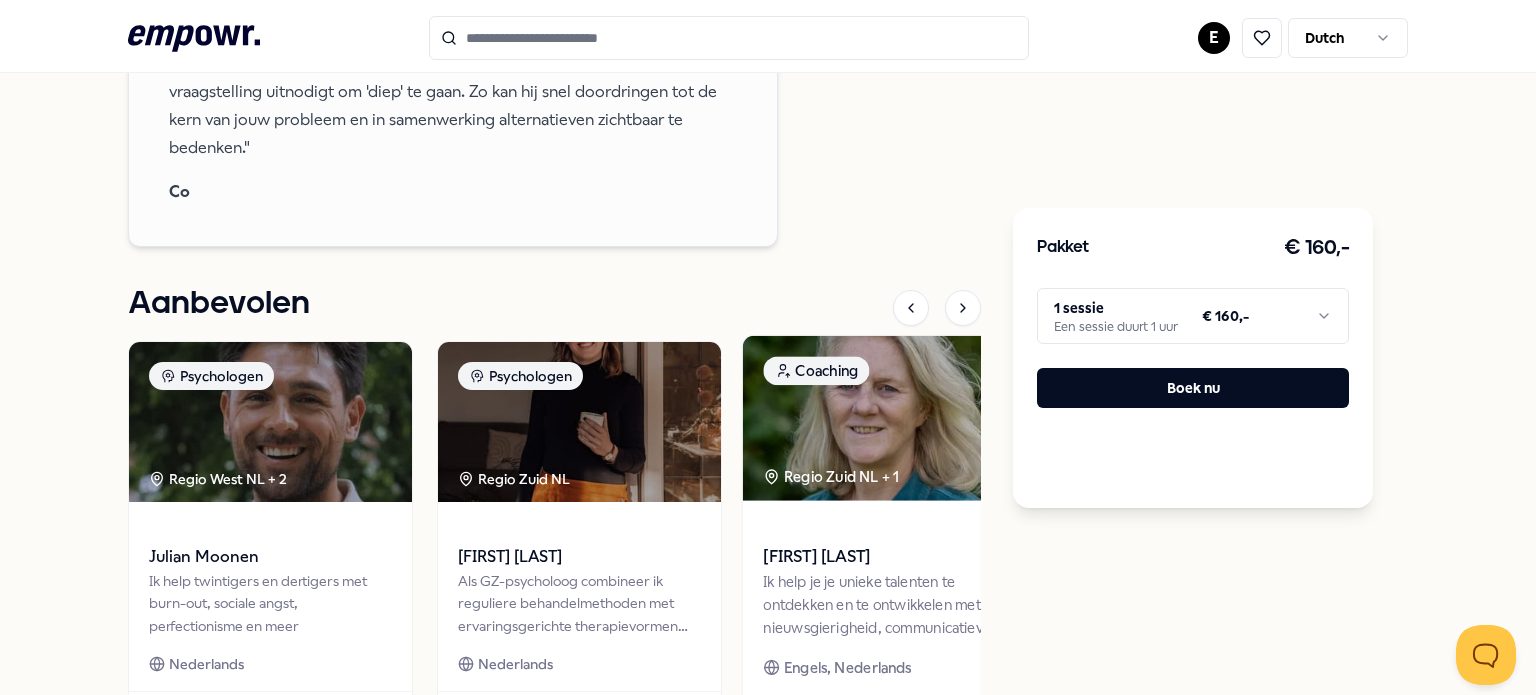 click on "[FIRST] [LAST] Ik help je je unieke talenten te ontdekken en te ontwikkelen met mijn
nieuwsgierigheid, communicatieve vaardigheden en praktische aanpak. Engels, Nederlands" at bounding box center [888, 598] 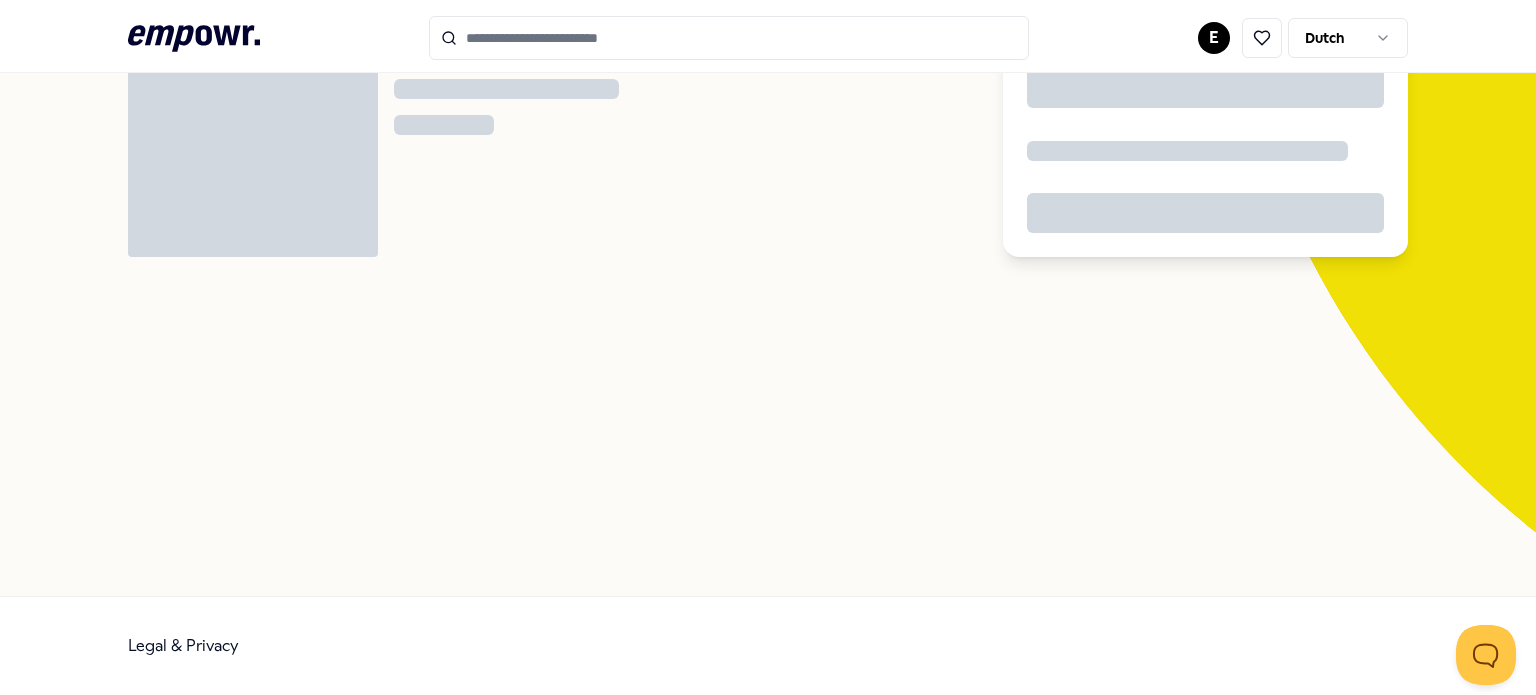 scroll, scrollTop: 128, scrollLeft: 0, axis: vertical 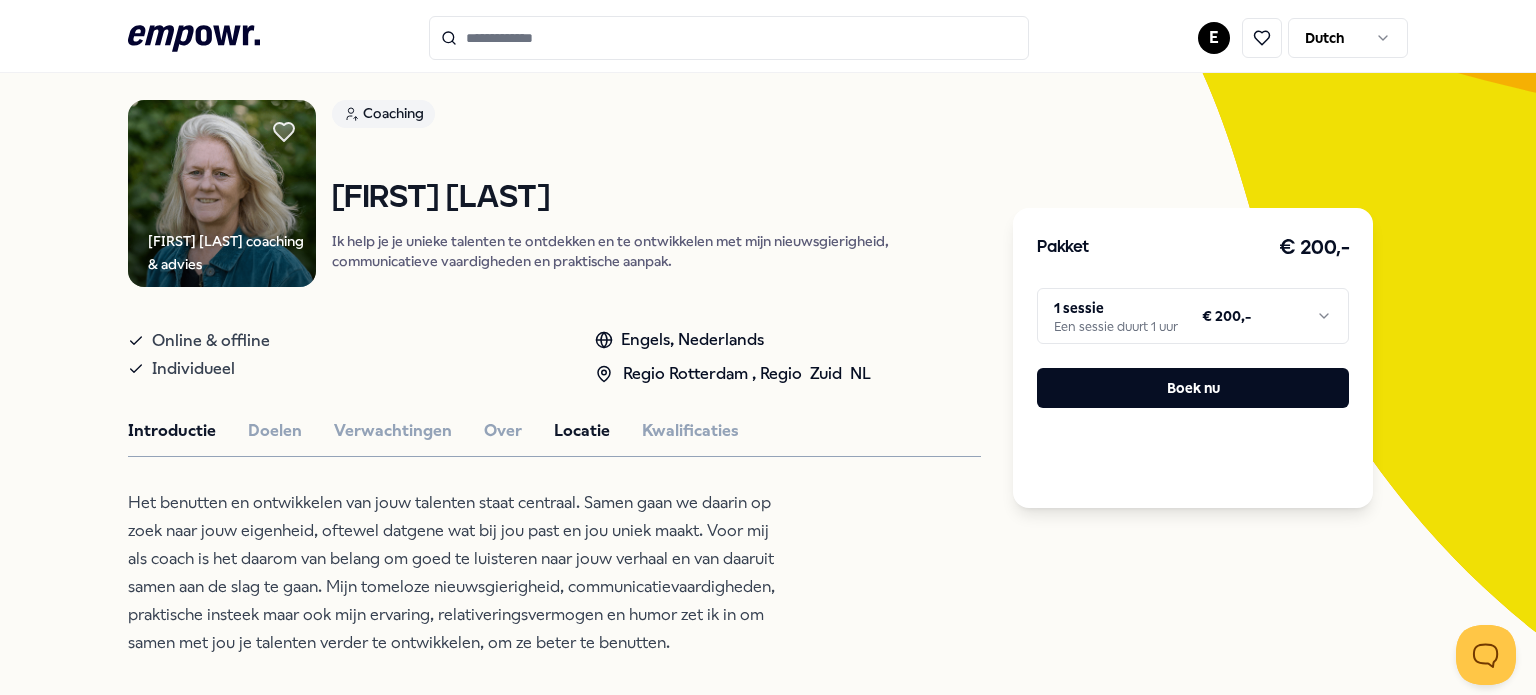 click on "Locatie" at bounding box center [582, 431] 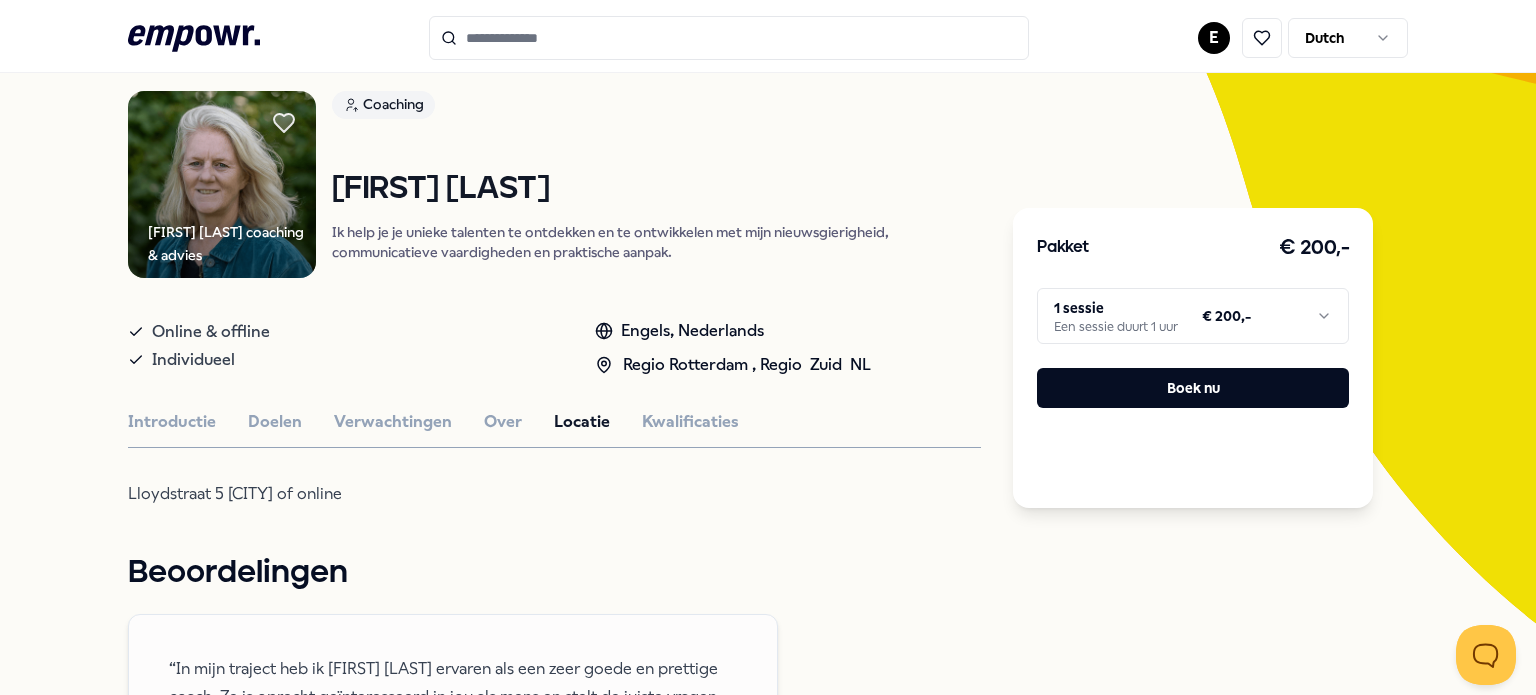 scroll, scrollTop: 130, scrollLeft: 0, axis: vertical 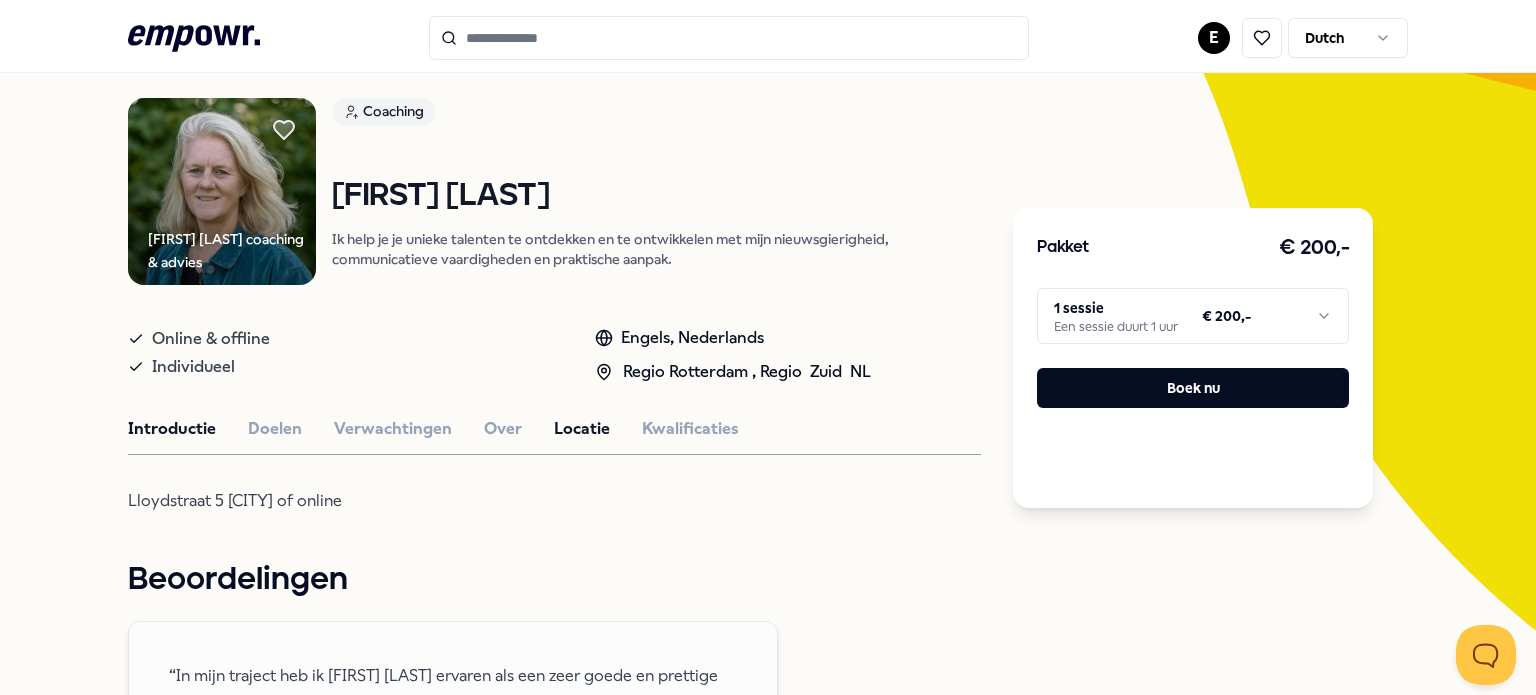 click on "Introductie" at bounding box center [172, 429] 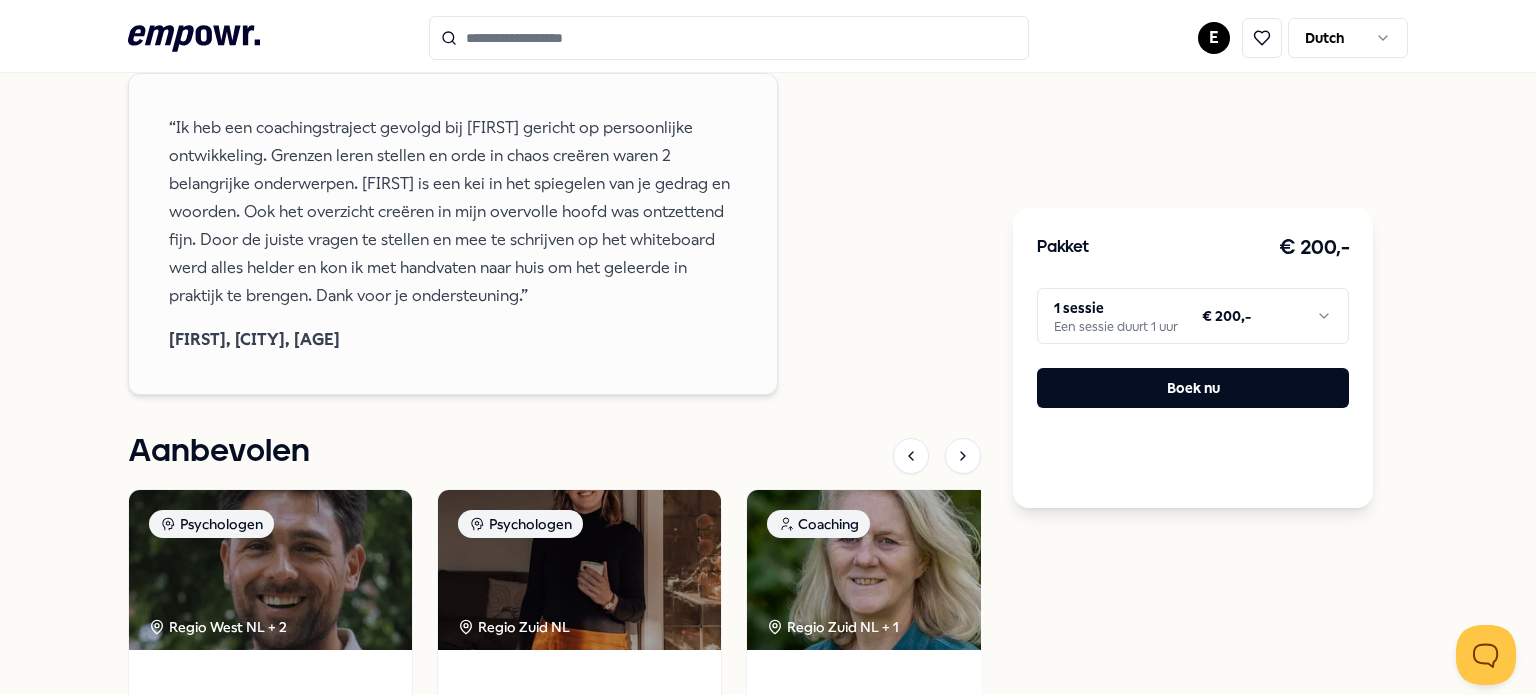 scroll, scrollTop: 1688, scrollLeft: 0, axis: vertical 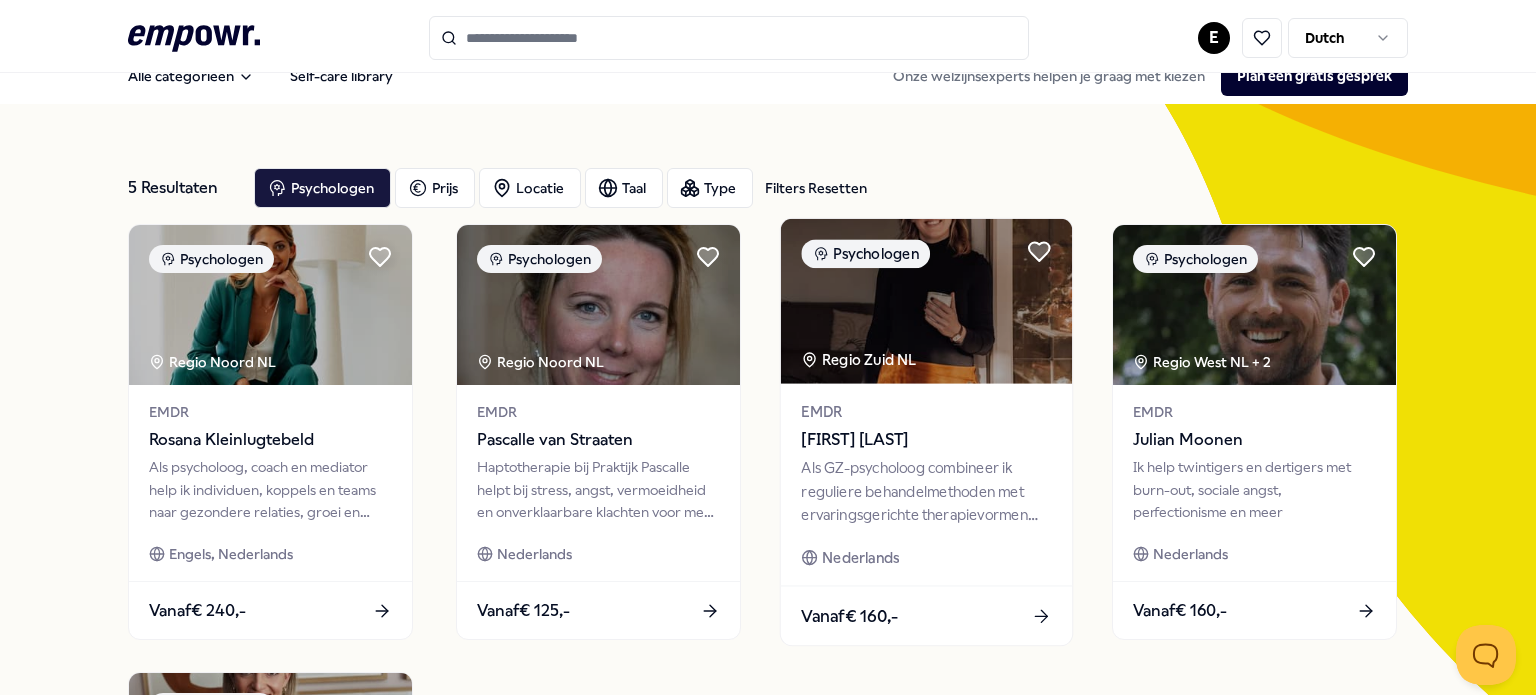 click on "EMDR" at bounding box center [926, 411] 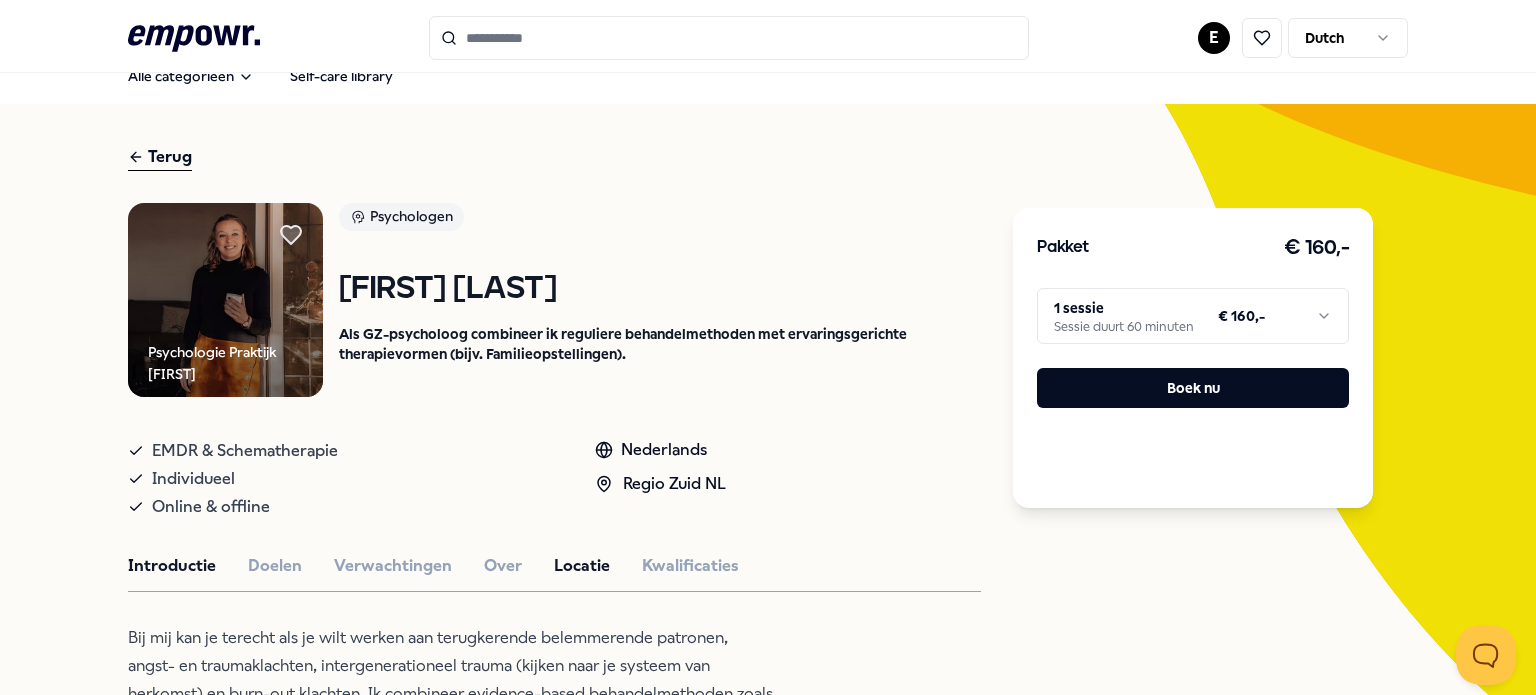 click on "Locatie" at bounding box center (582, 566) 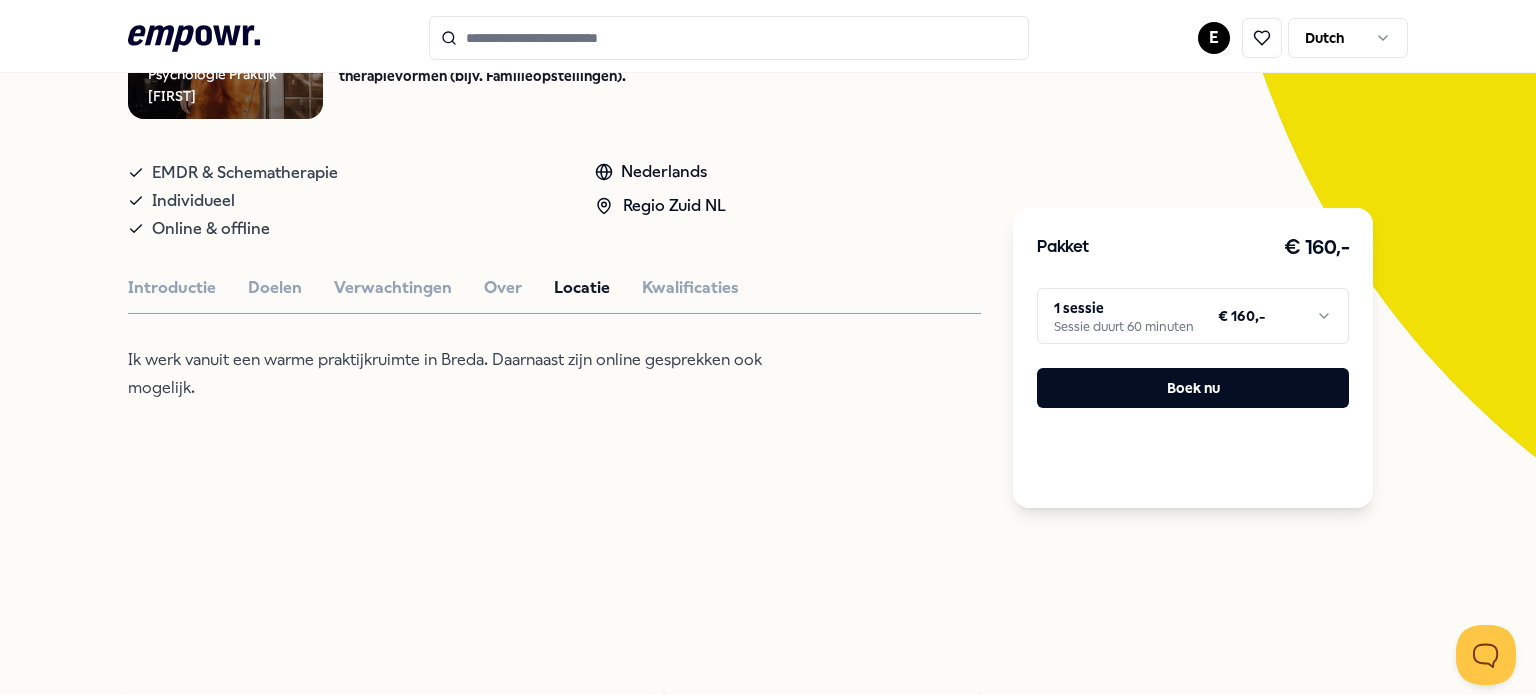 scroll, scrollTop: 308, scrollLeft: 0, axis: vertical 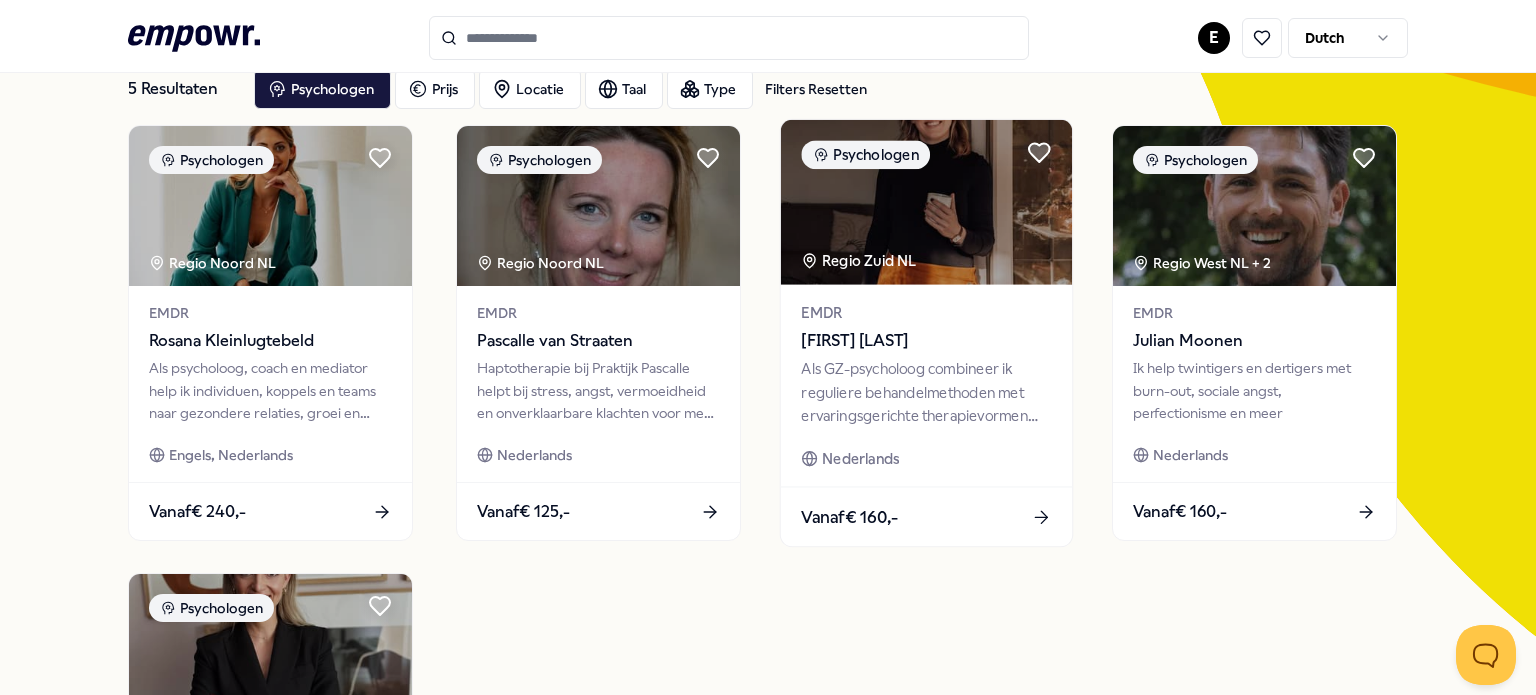click on "Als GZ-psycholoog combineer ik reguliere behandelmethoden met ervaringsgerichte
therapievormen (bijv. Familieopstellingen)." at bounding box center [926, 392] 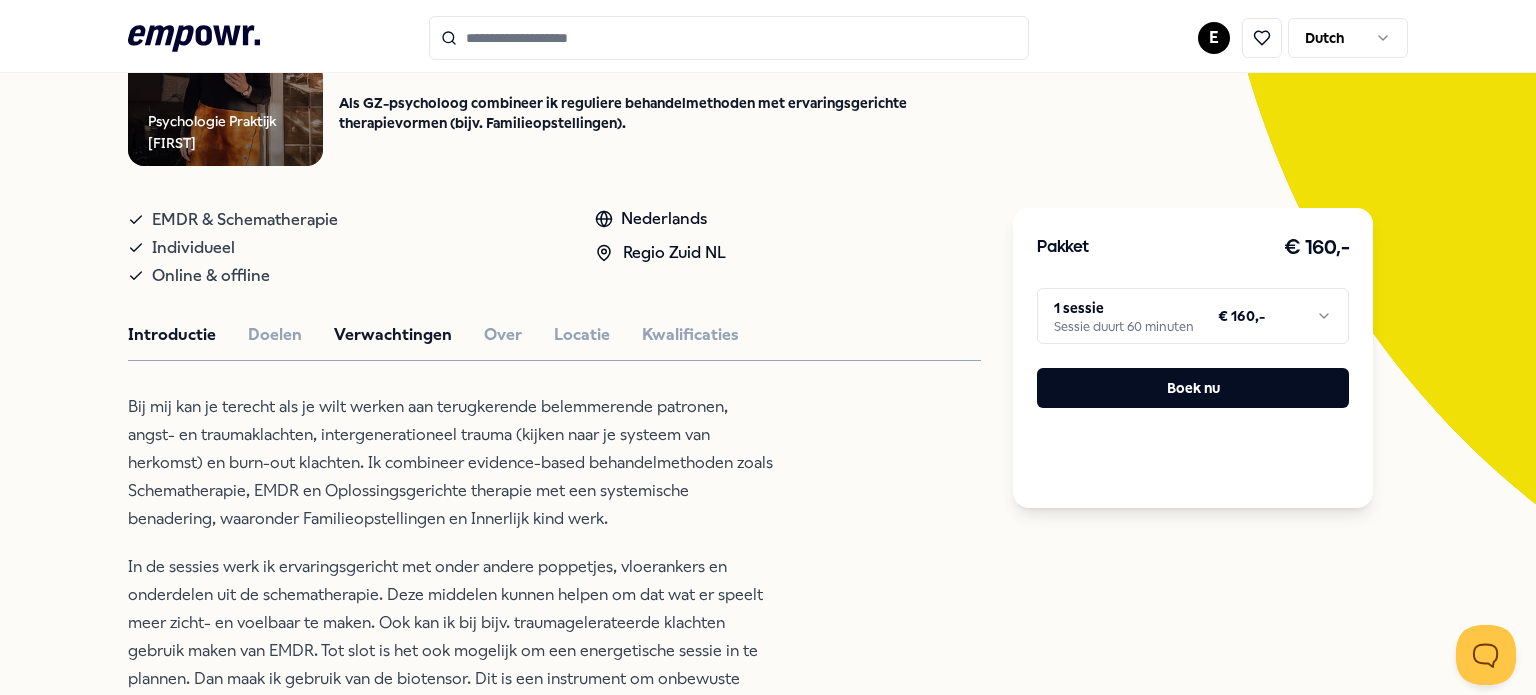 scroll, scrollTop: 0, scrollLeft: 0, axis: both 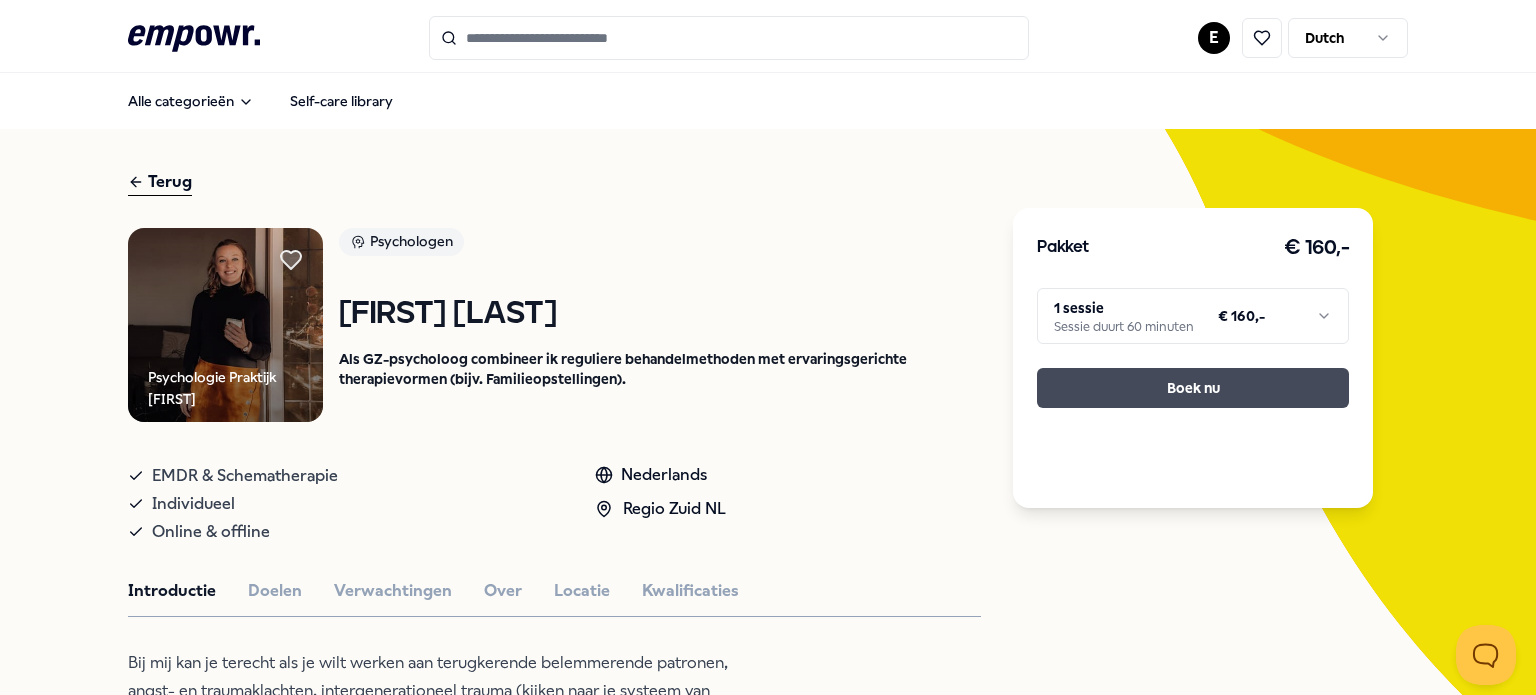 click on "Boek nu" at bounding box center [1193, 388] 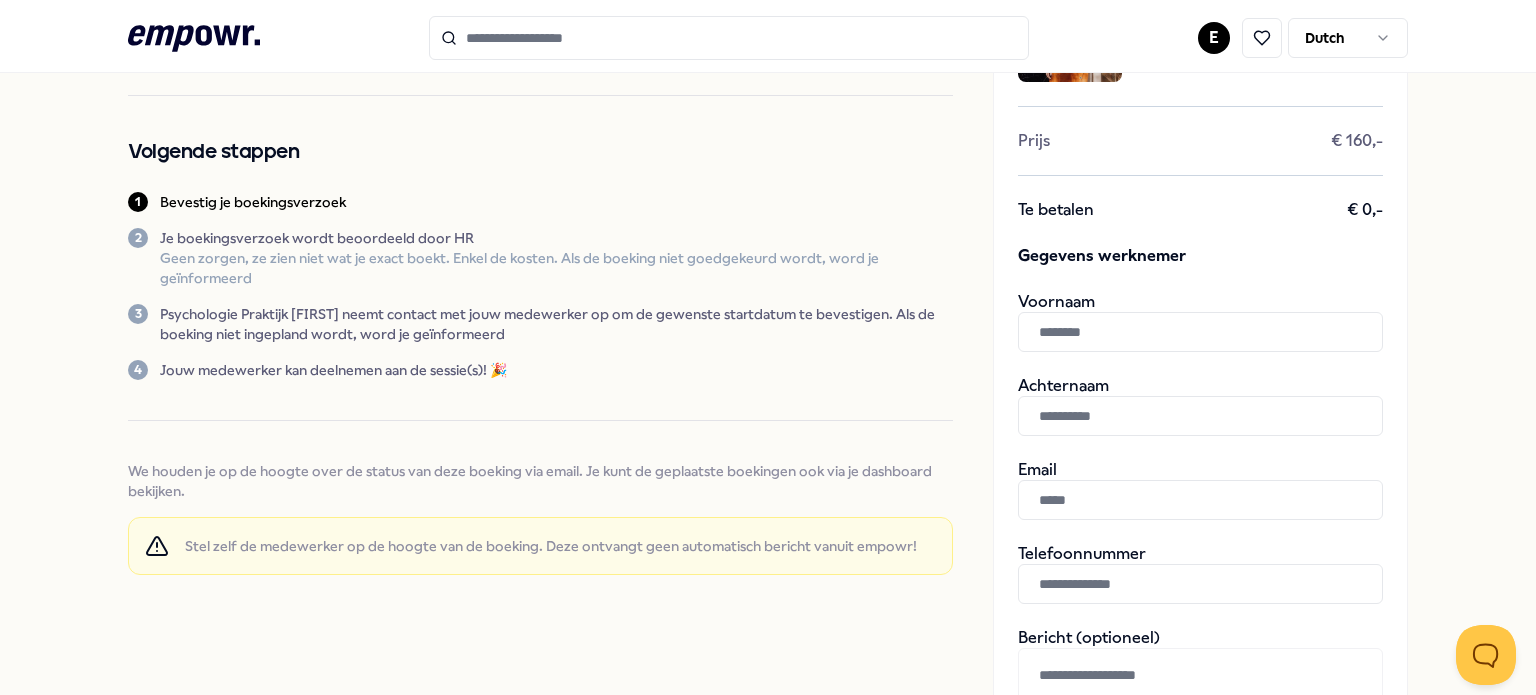 scroll, scrollTop: 172, scrollLeft: 0, axis: vertical 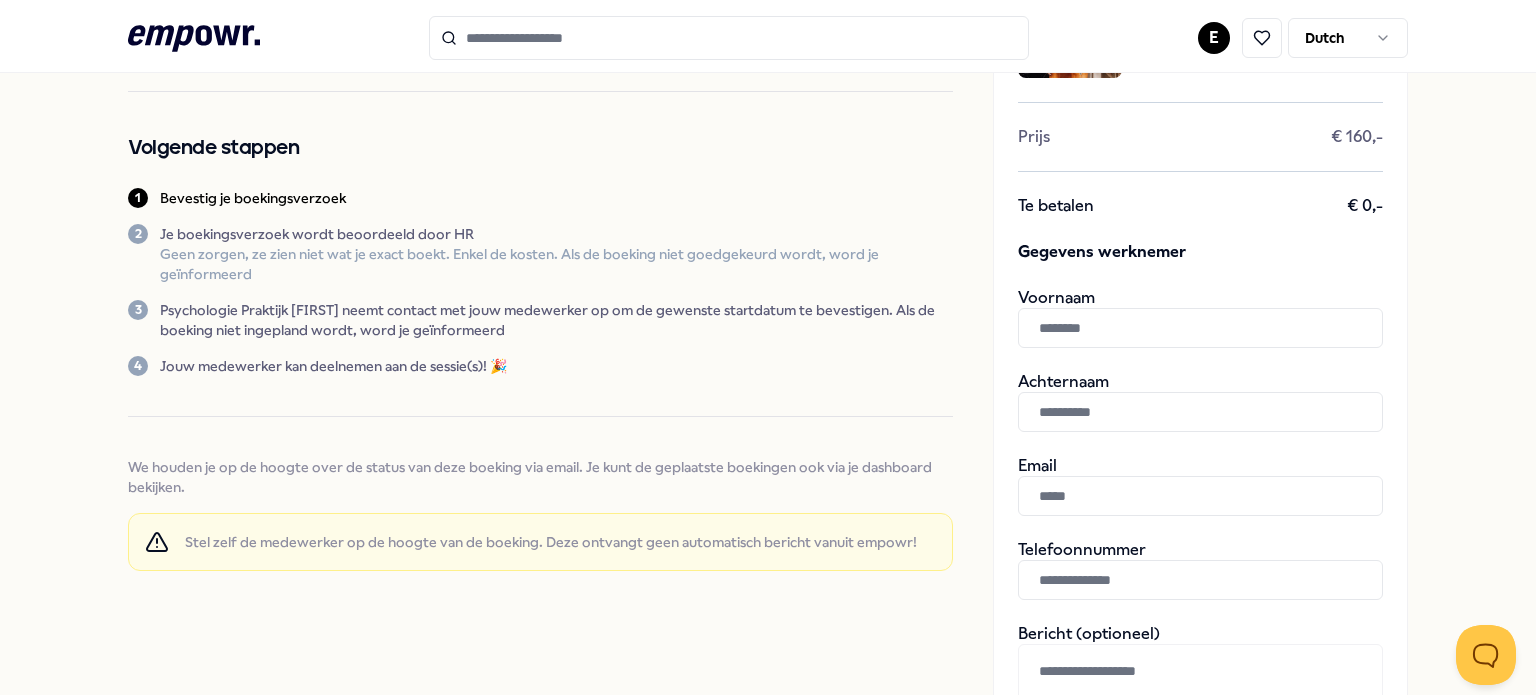 click at bounding box center [1200, 328] 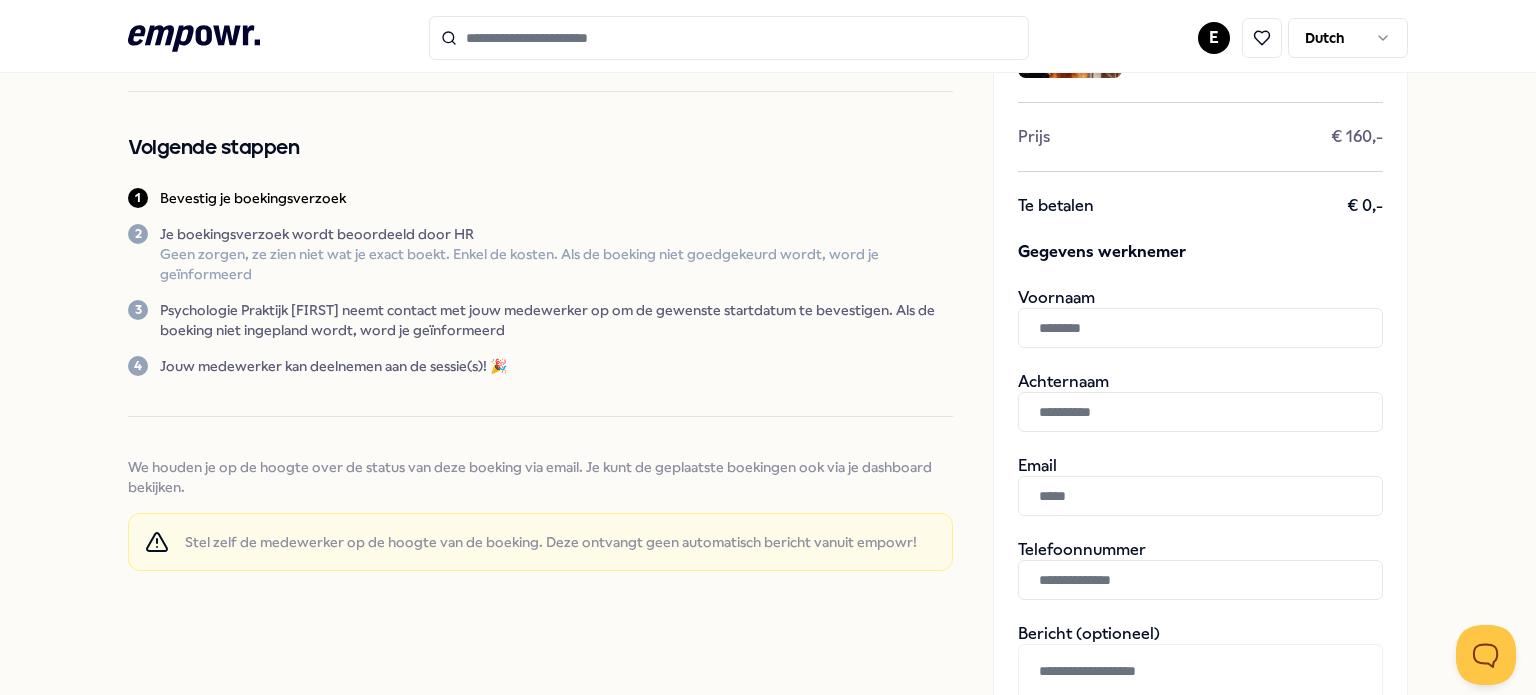 click at bounding box center [1200, 328] 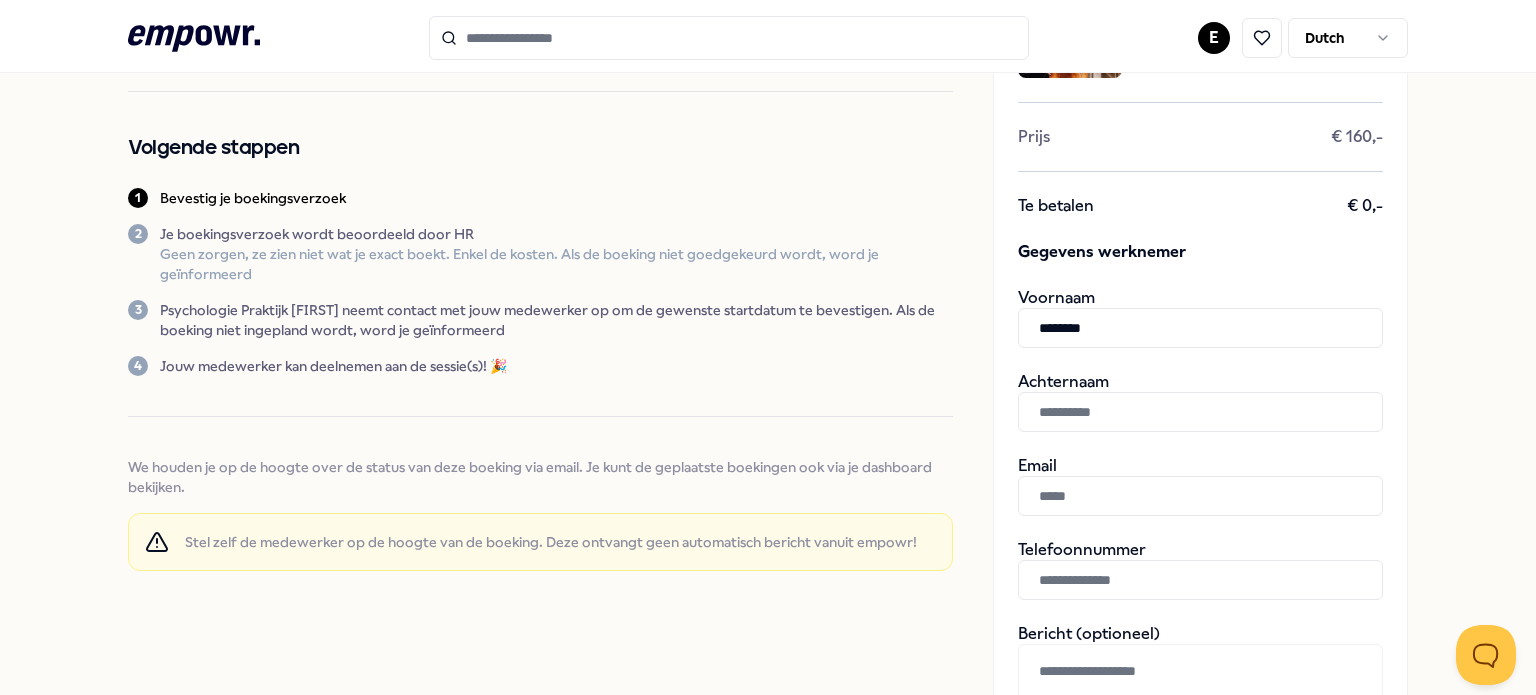 type on "********" 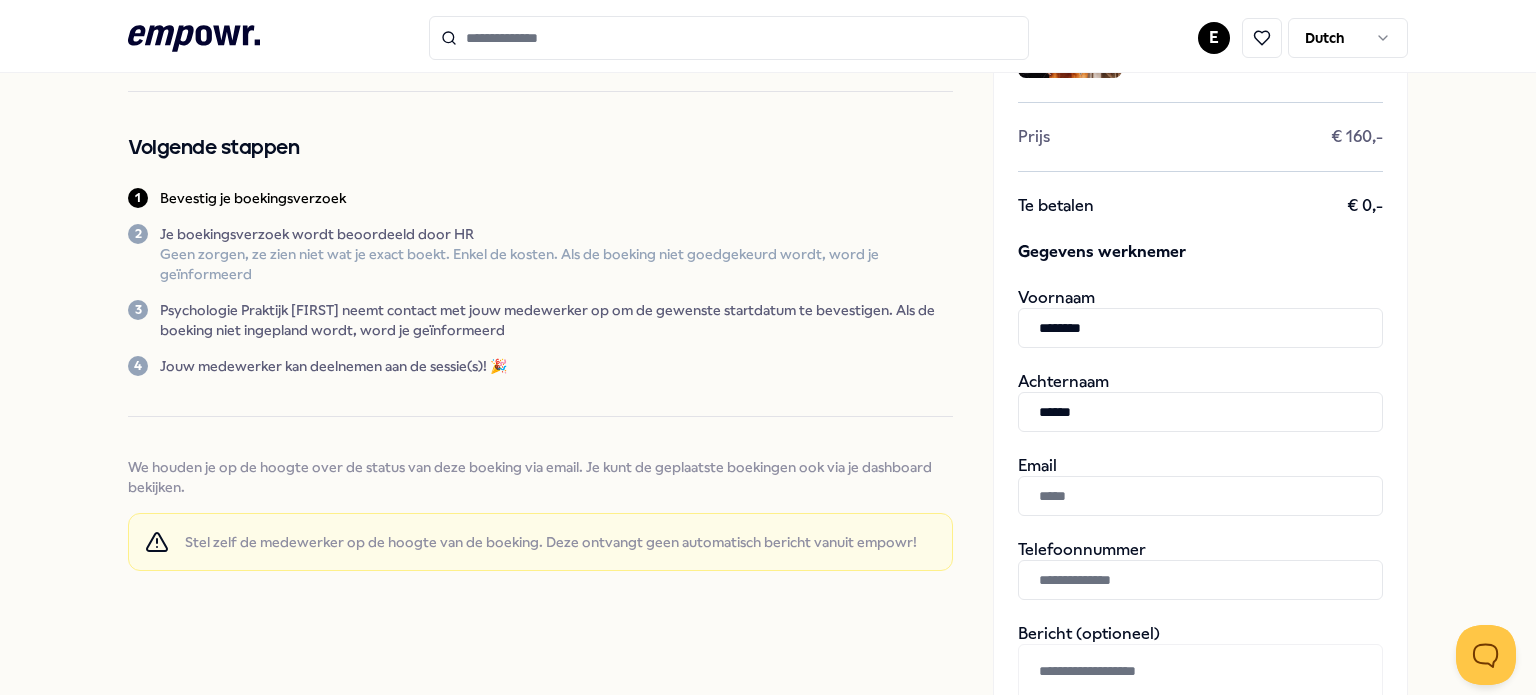 type on "******" 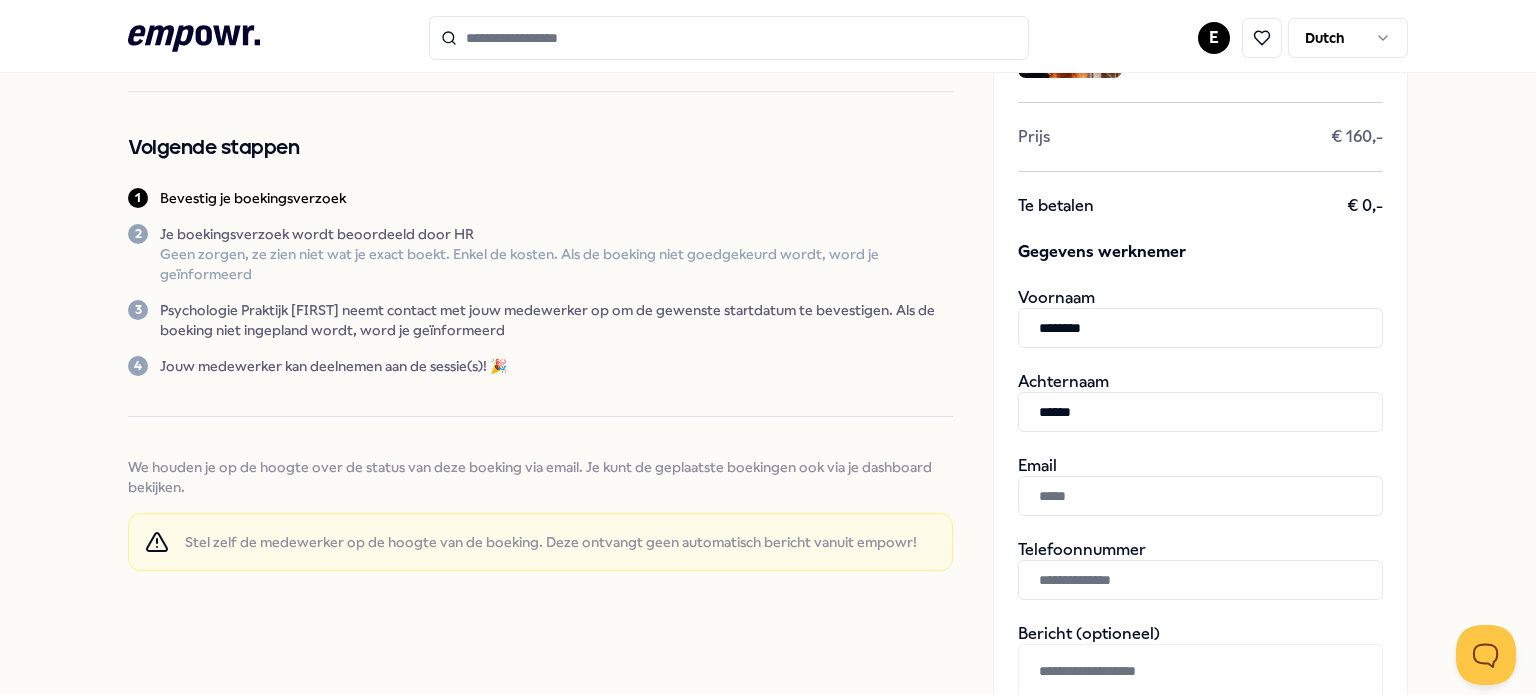 click at bounding box center [1200, 496] 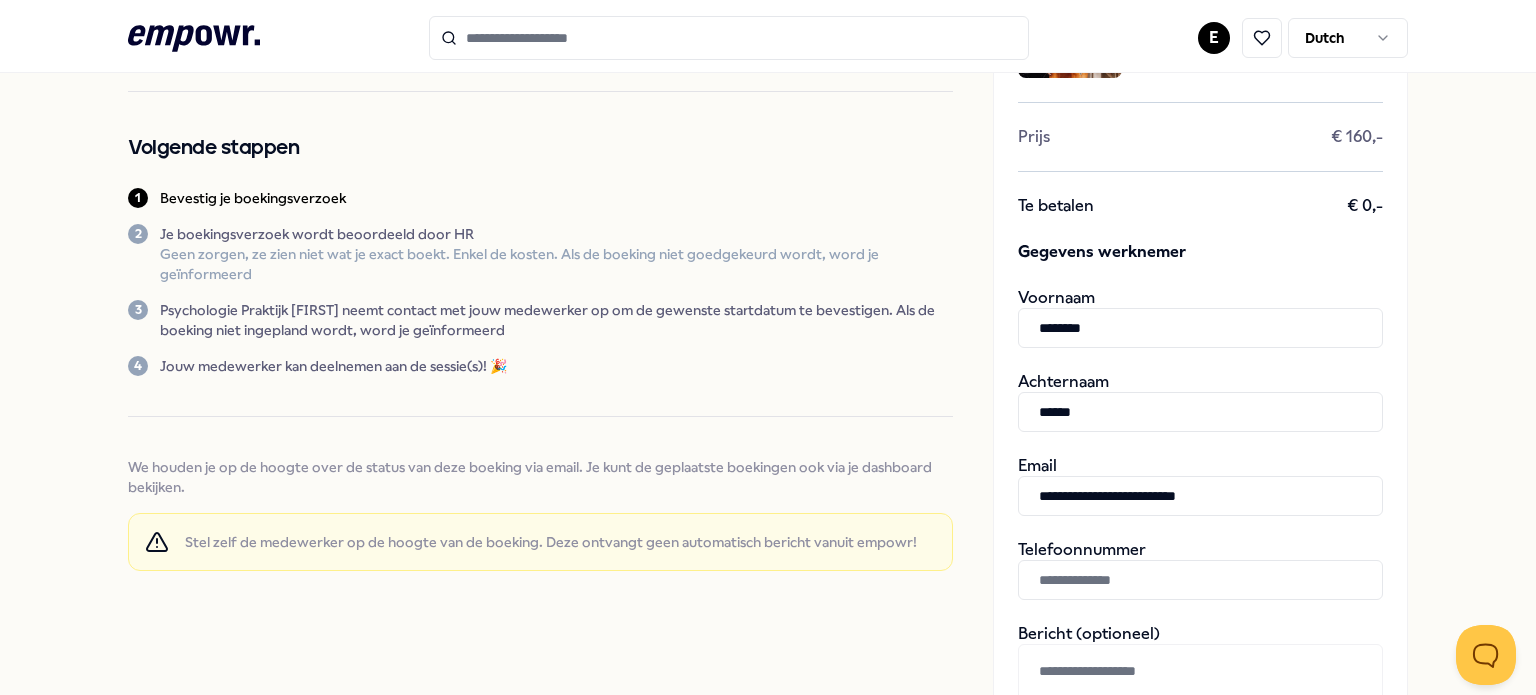 click on "**********" at bounding box center (1200, 496) 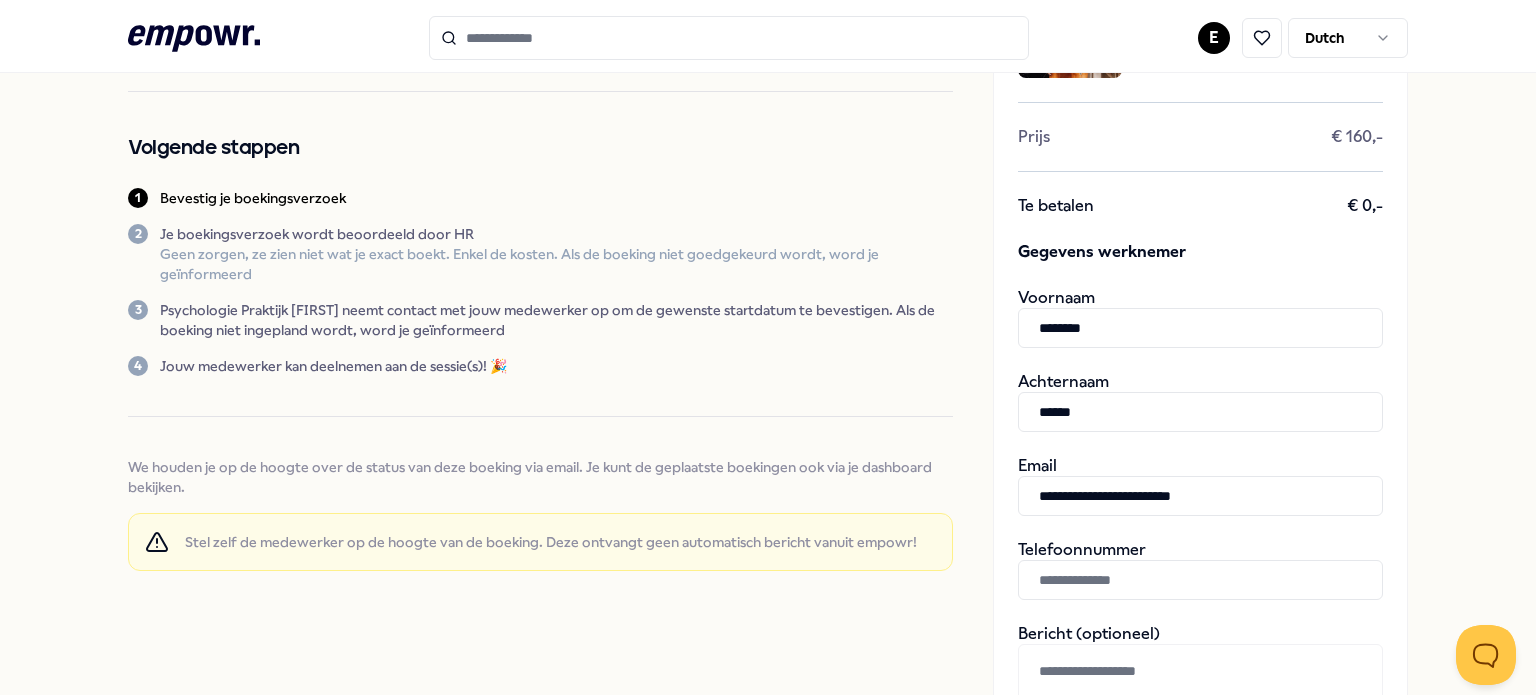 type on "**********" 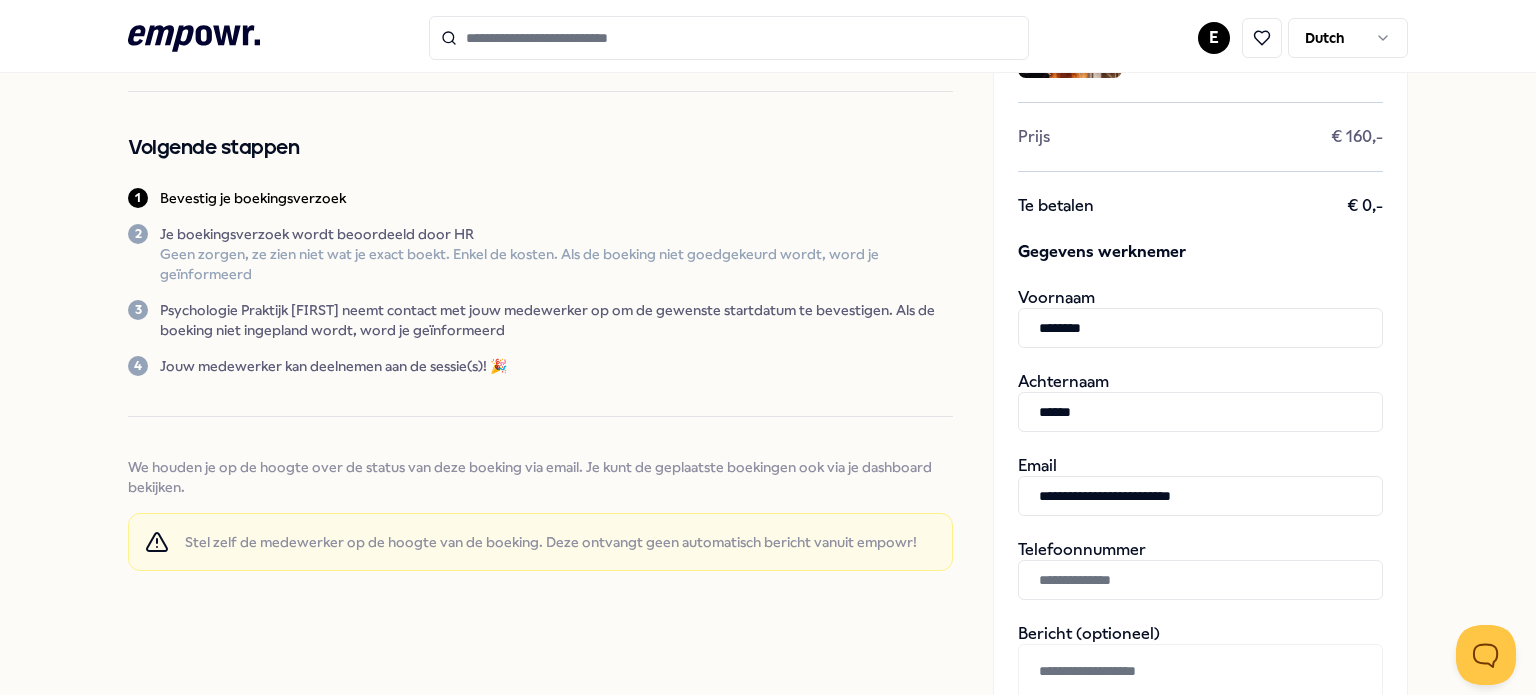 click at bounding box center (1200, 580) 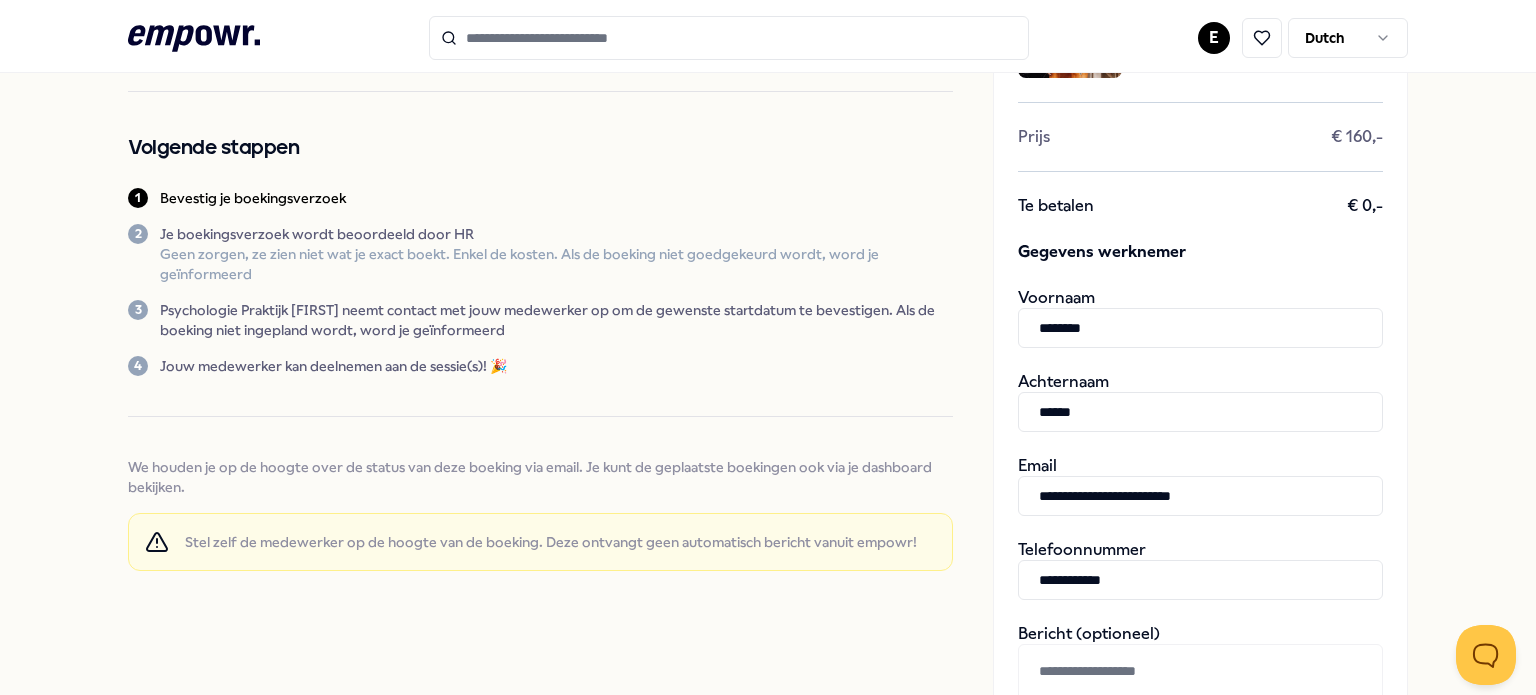 click on "**********" at bounding box center (1200, 580) 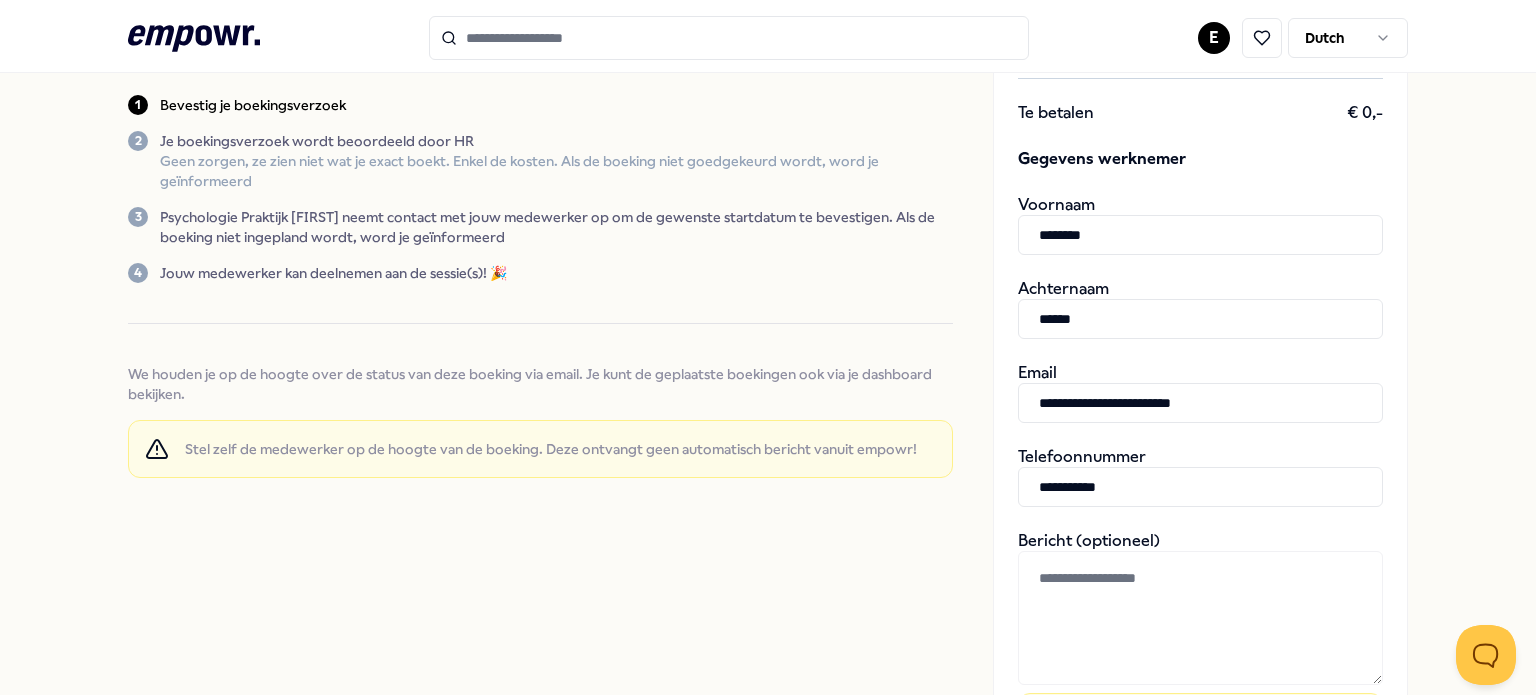 scroll, scrollTop: 272, scrollLeft: 0, axis: vertical 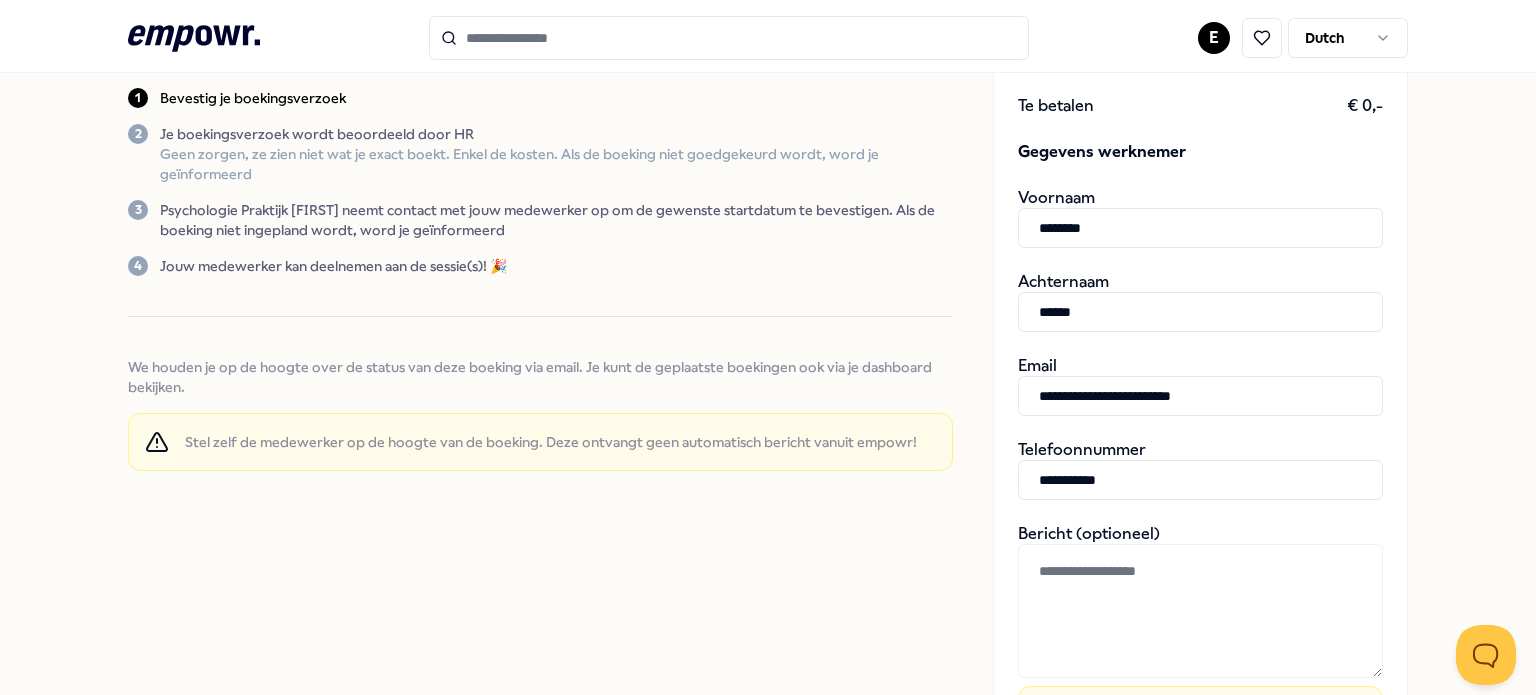 type on "**********" 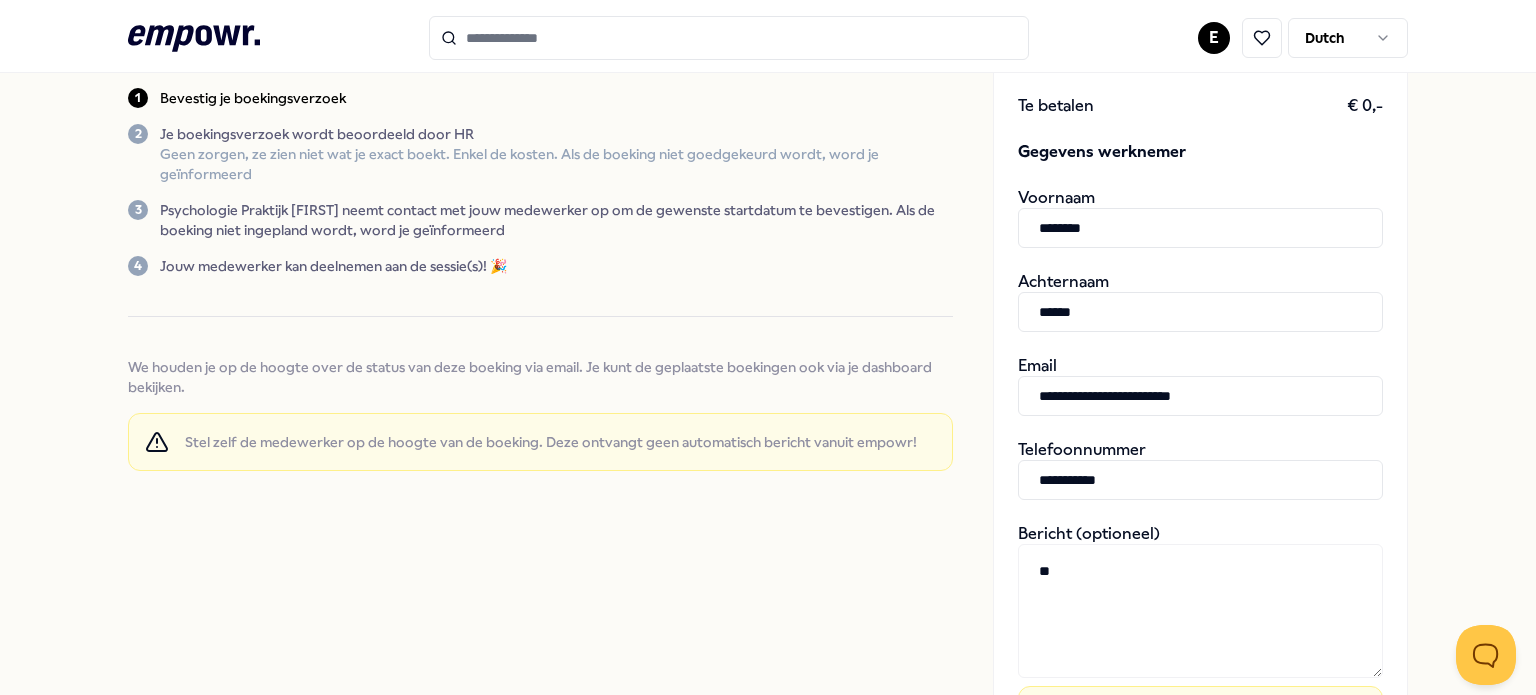 type on "*" 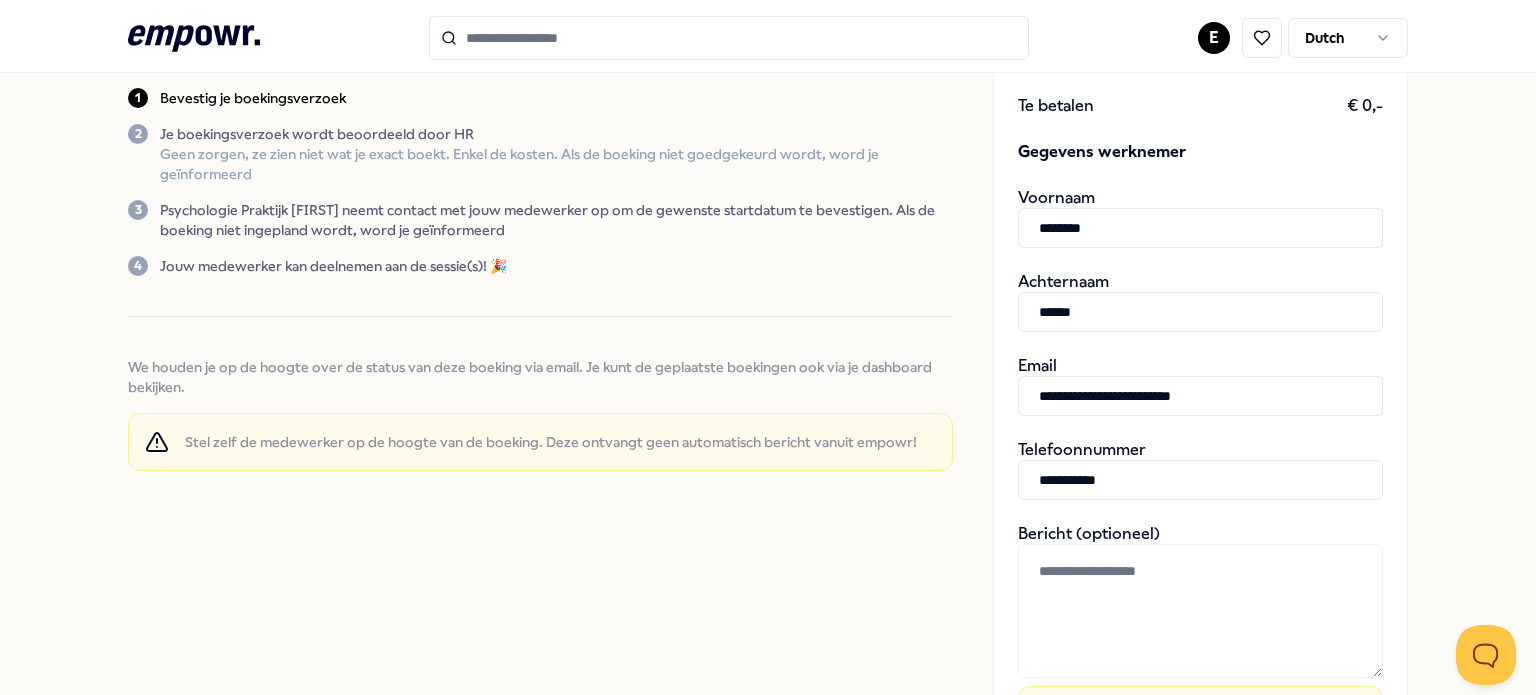 click at bounding box center (1200, 611) 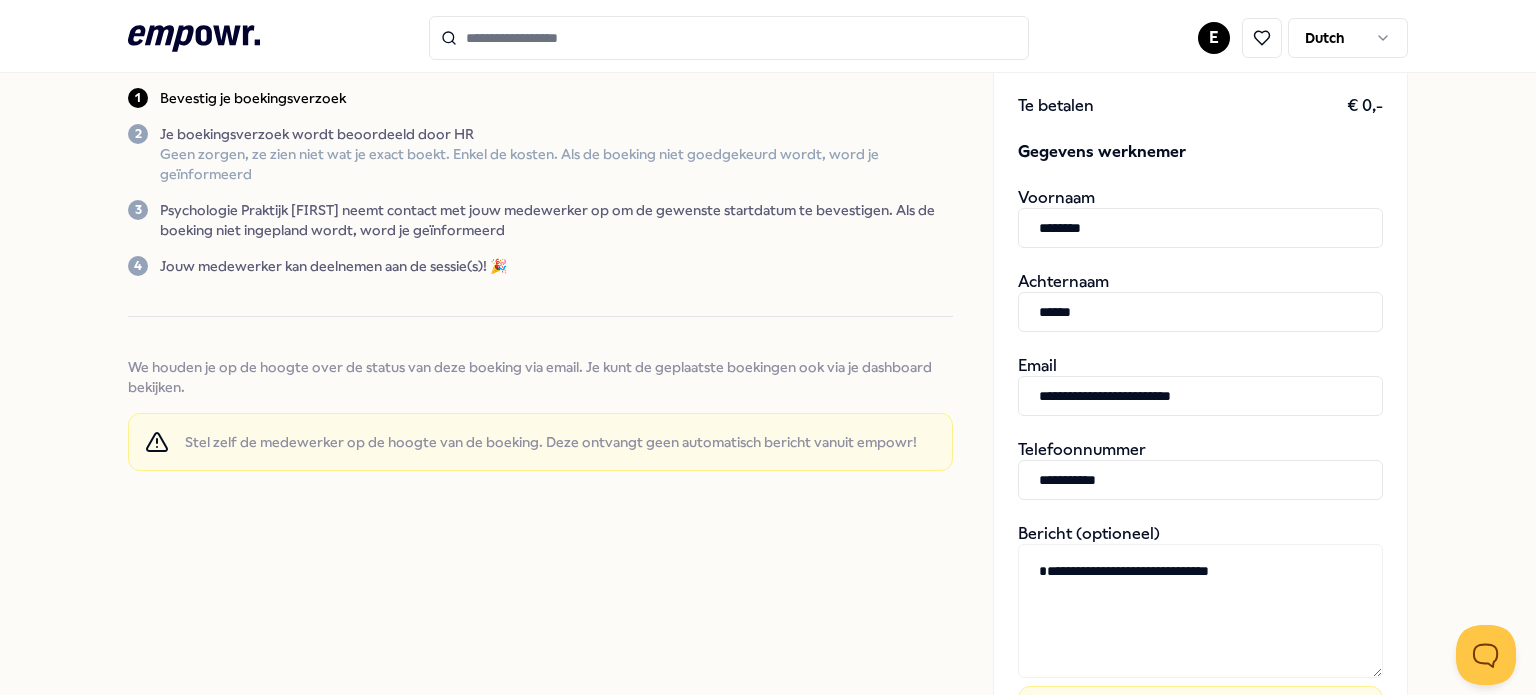 click on "**********" at bounding box center [1200, 611] 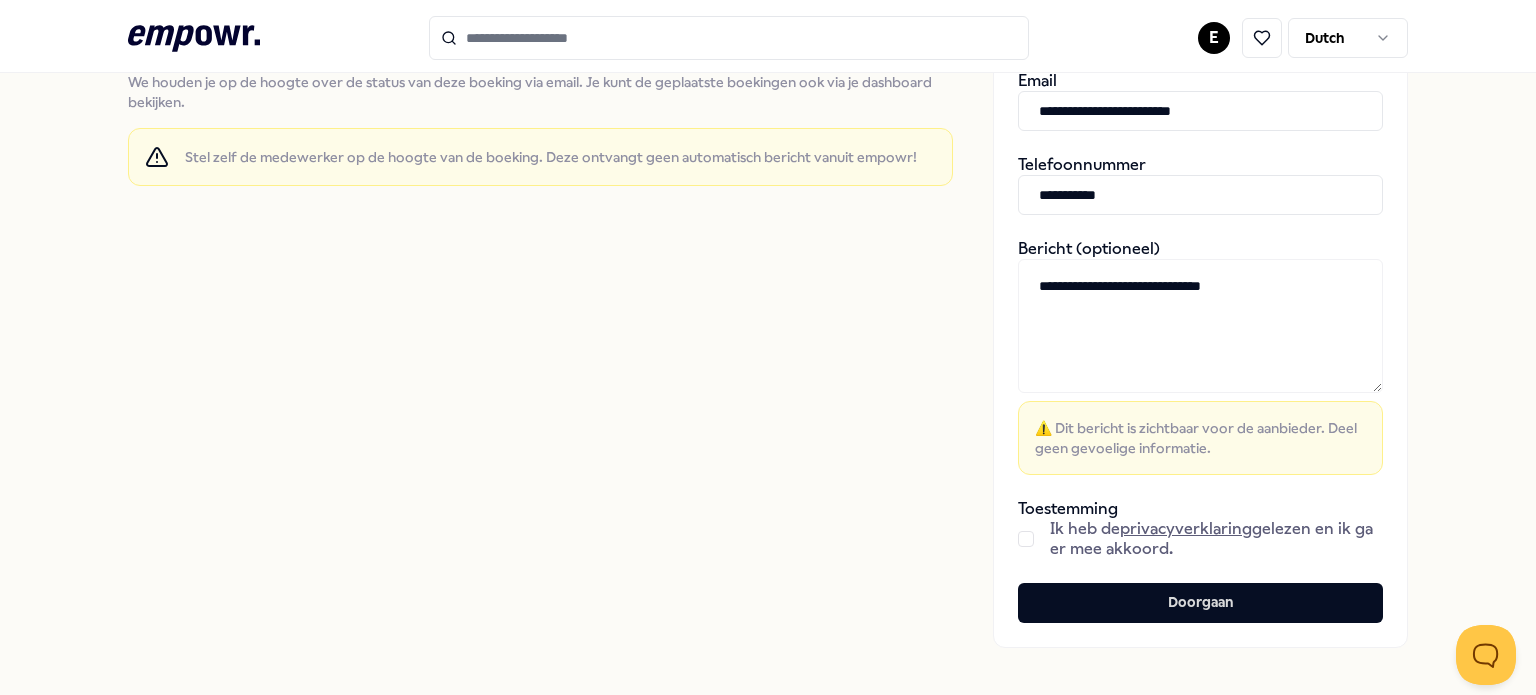 scroll, scrollTop: 559, scrollLeft: 0, axis: vertical 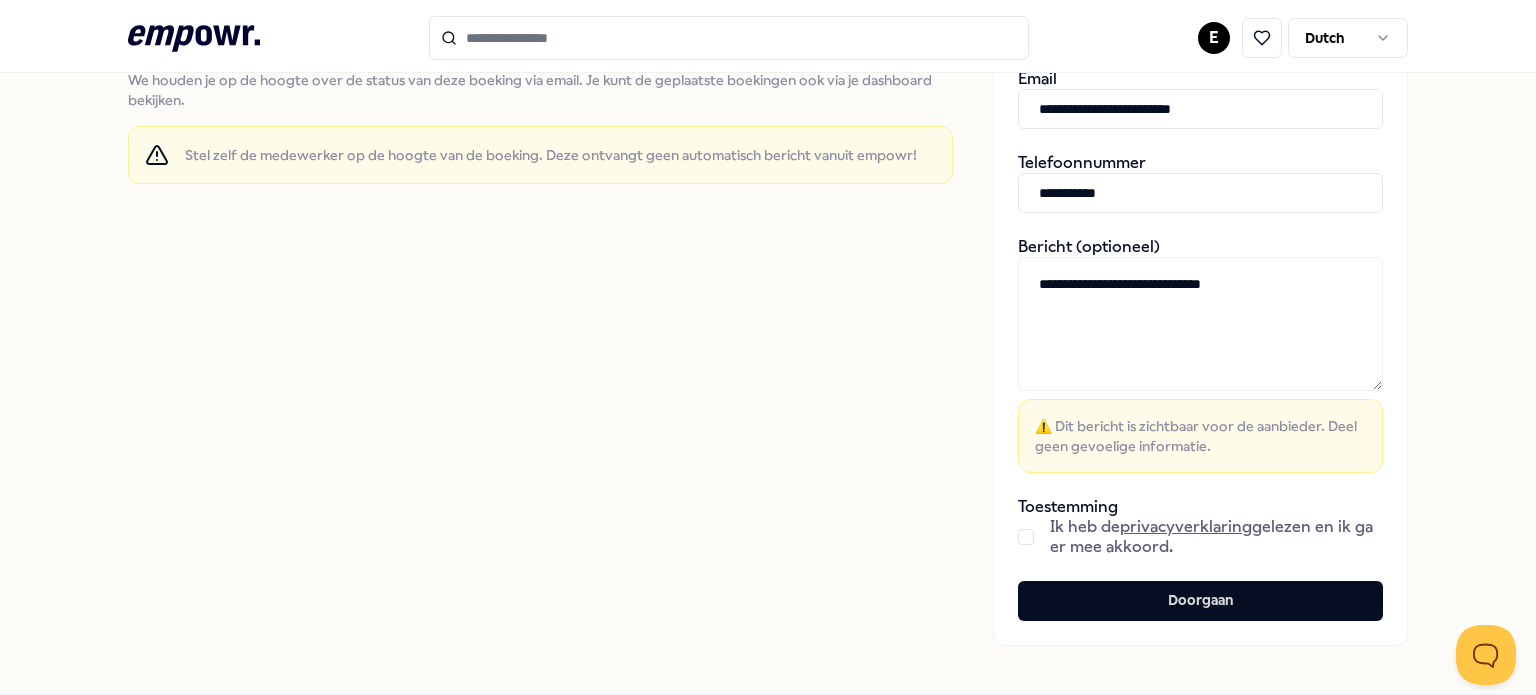 click at bounding box center (1026, 537) 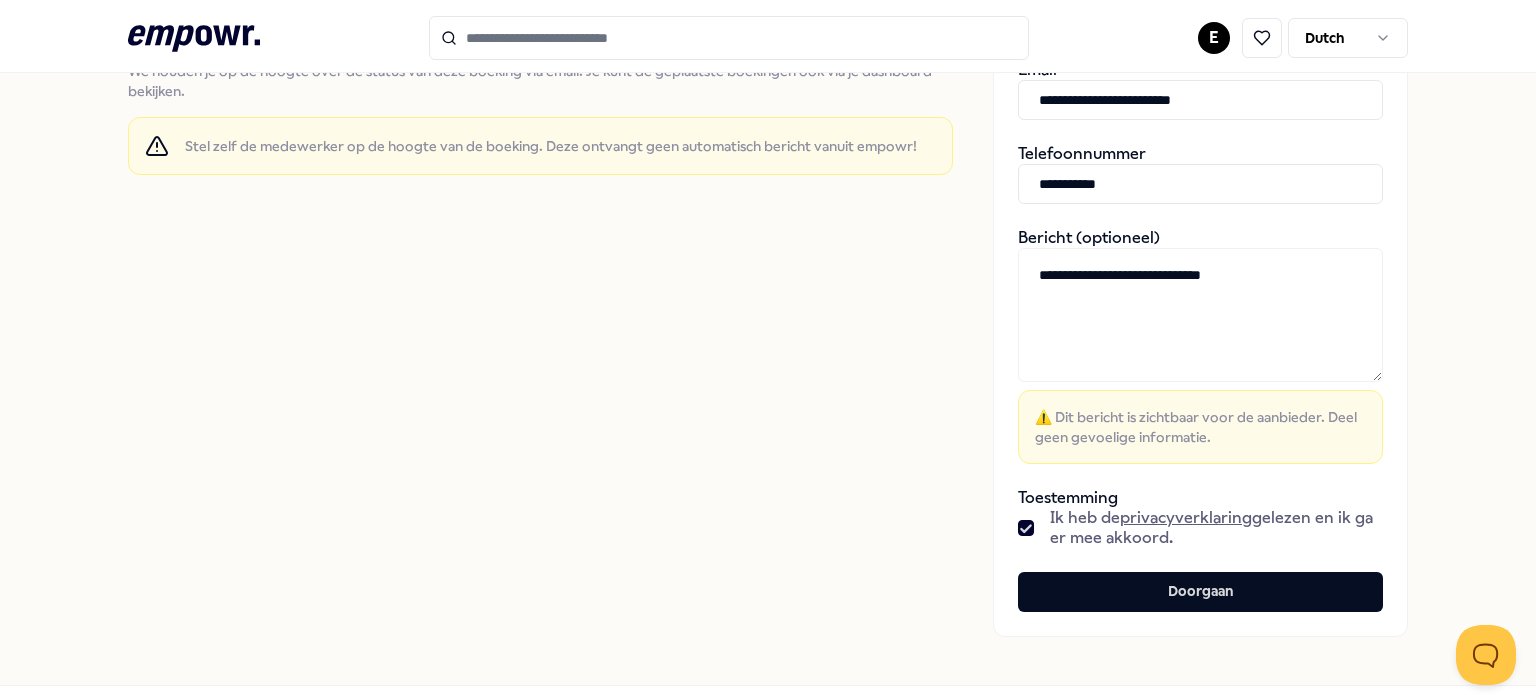 scroll, scrollTop: 655, scrollLeft: 0, axis: vertical 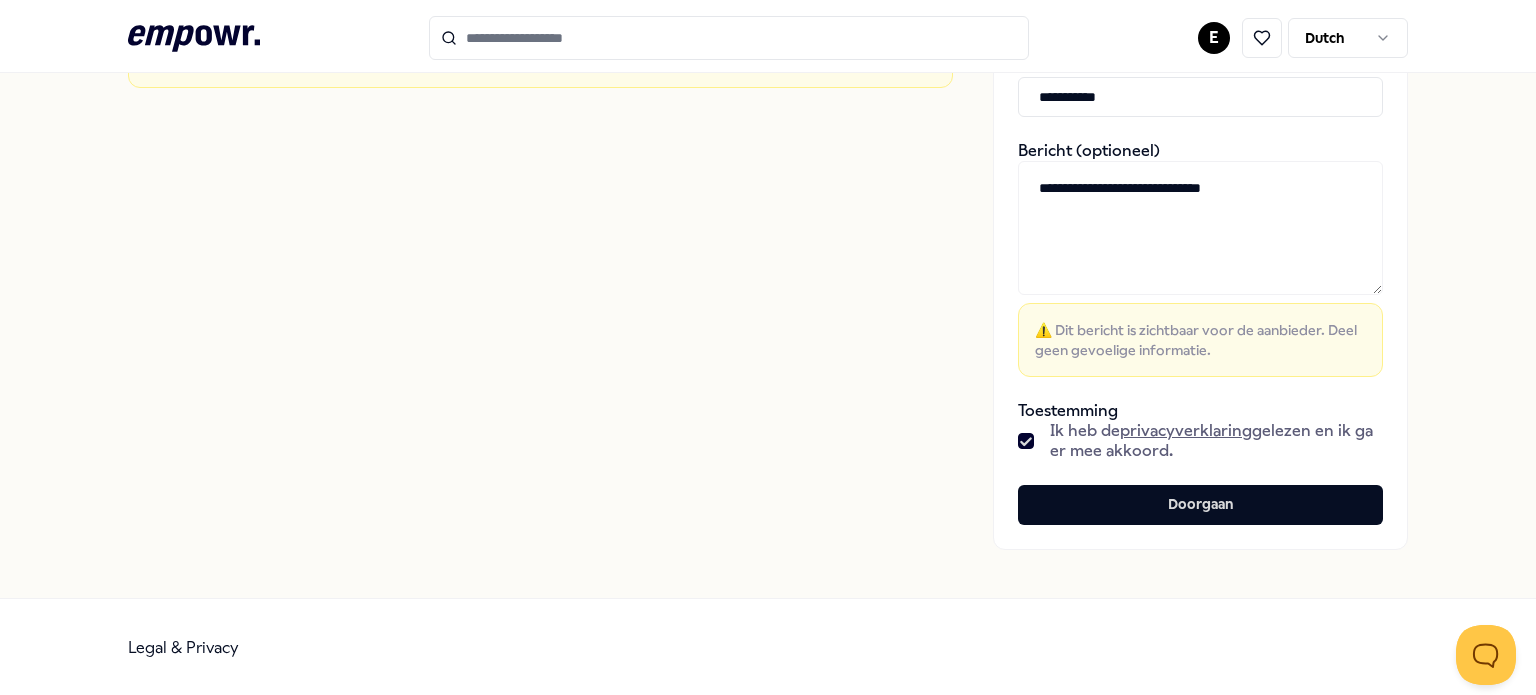 click on "**********" at bounding box center [1200, 228] 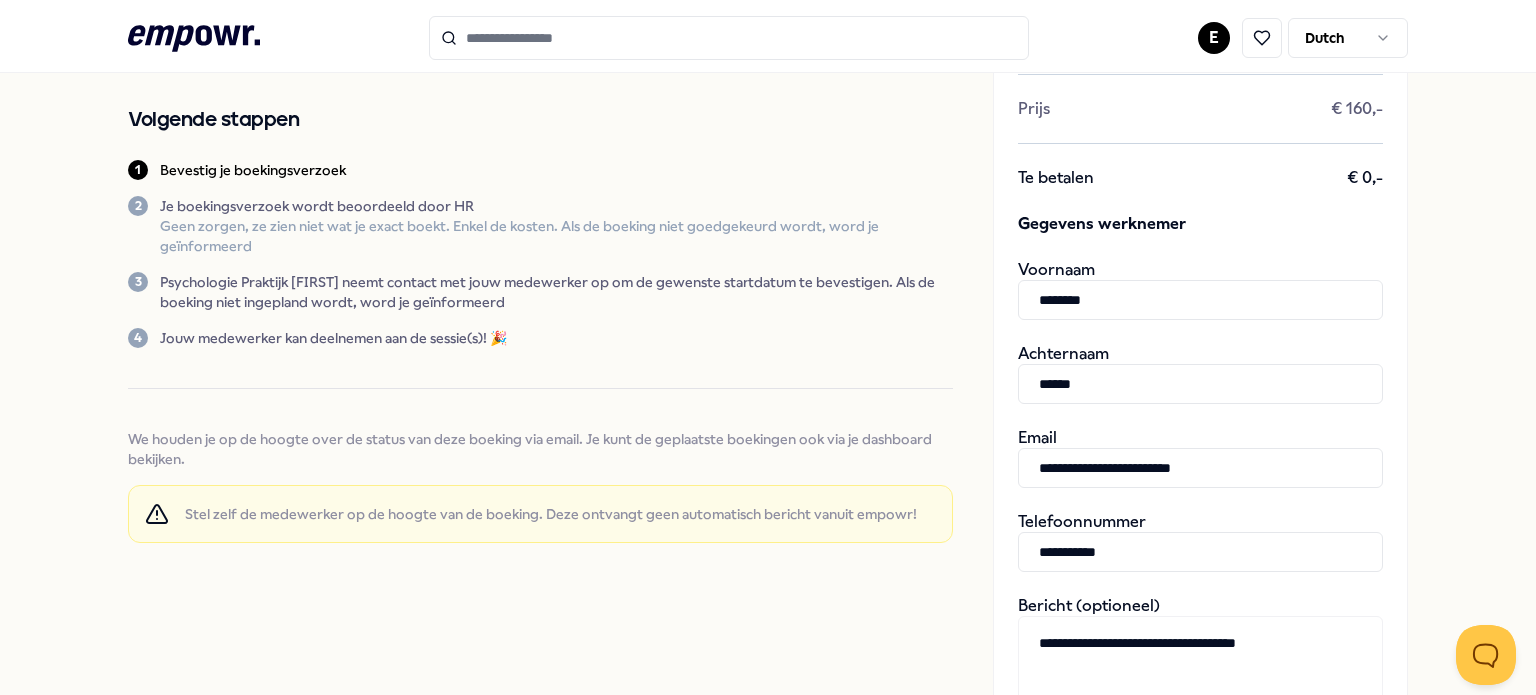 scroll, scrollTop: 199, scrollLeft: 0, axis: vertical 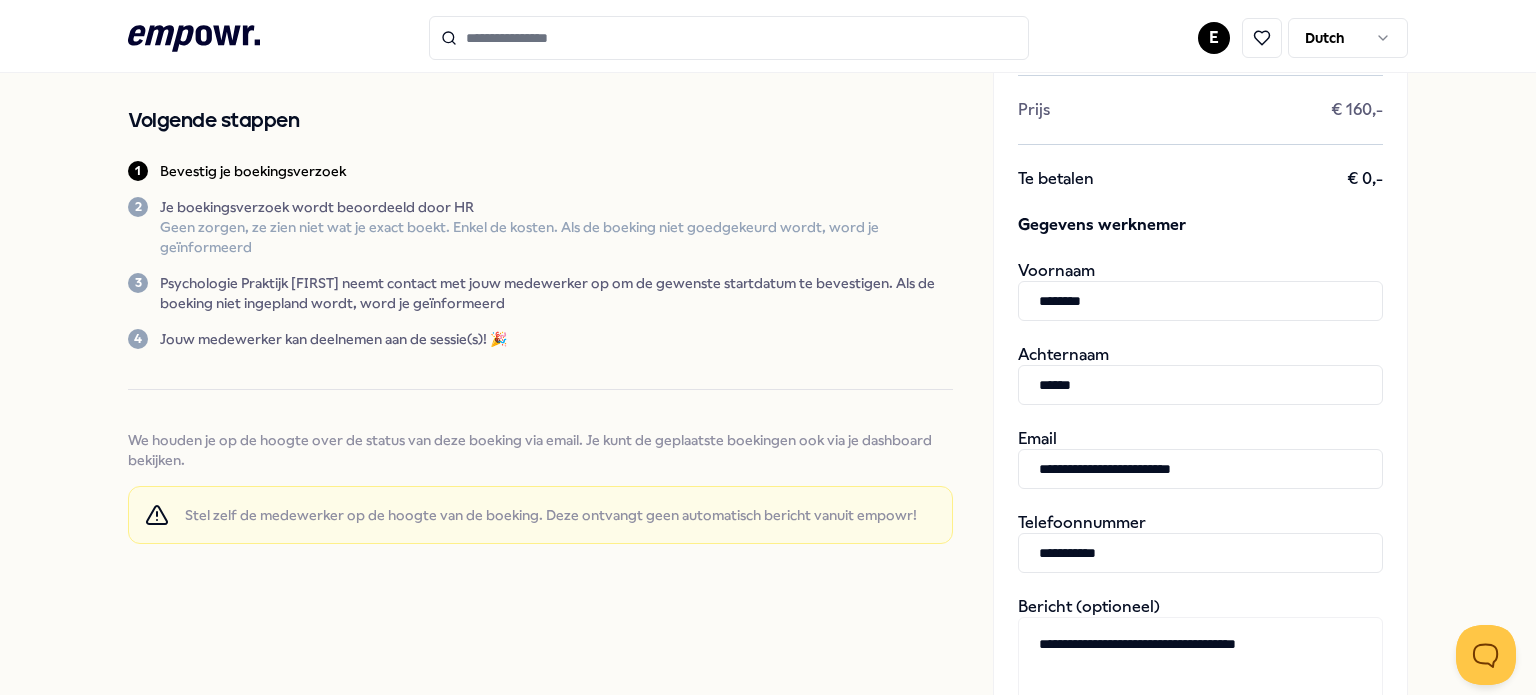 type on "**********" 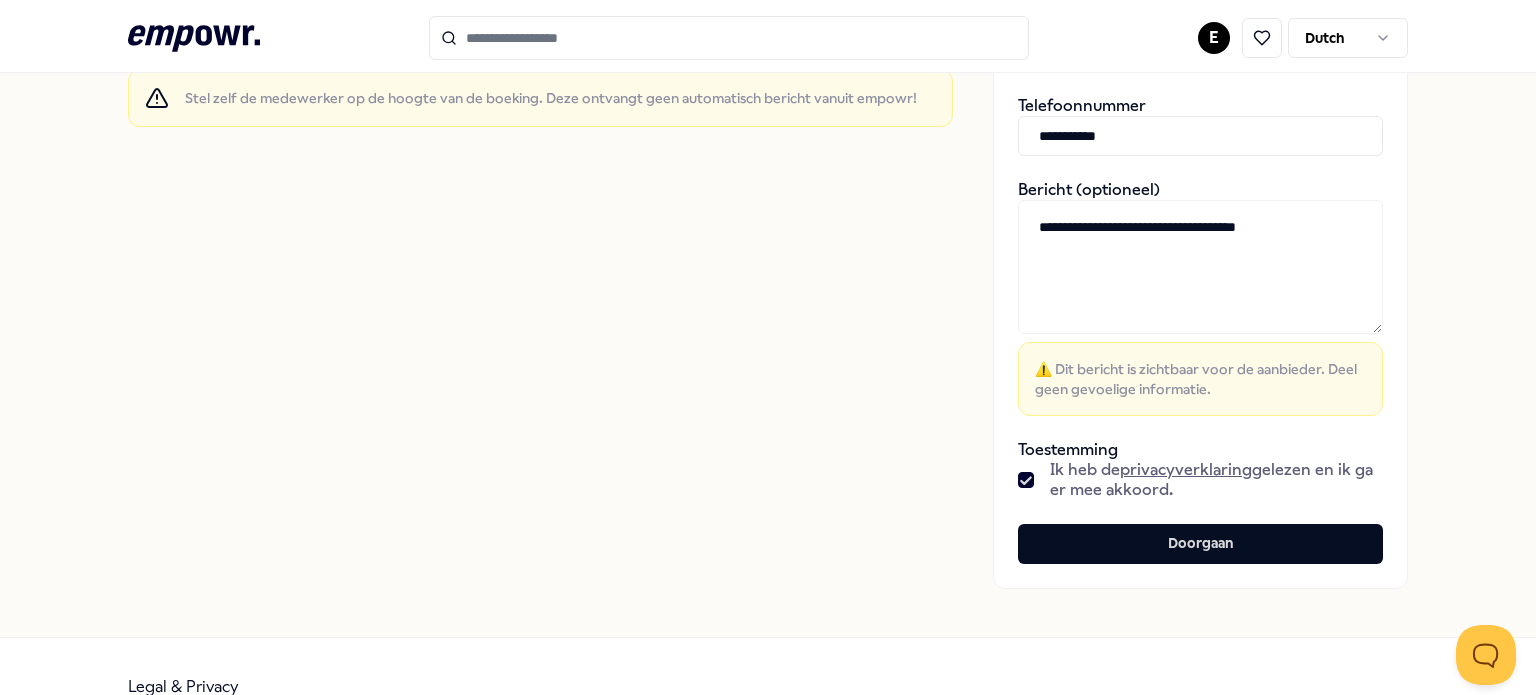 scroll, scrollTop: 628, scrollLeft: 0, axis: vertical 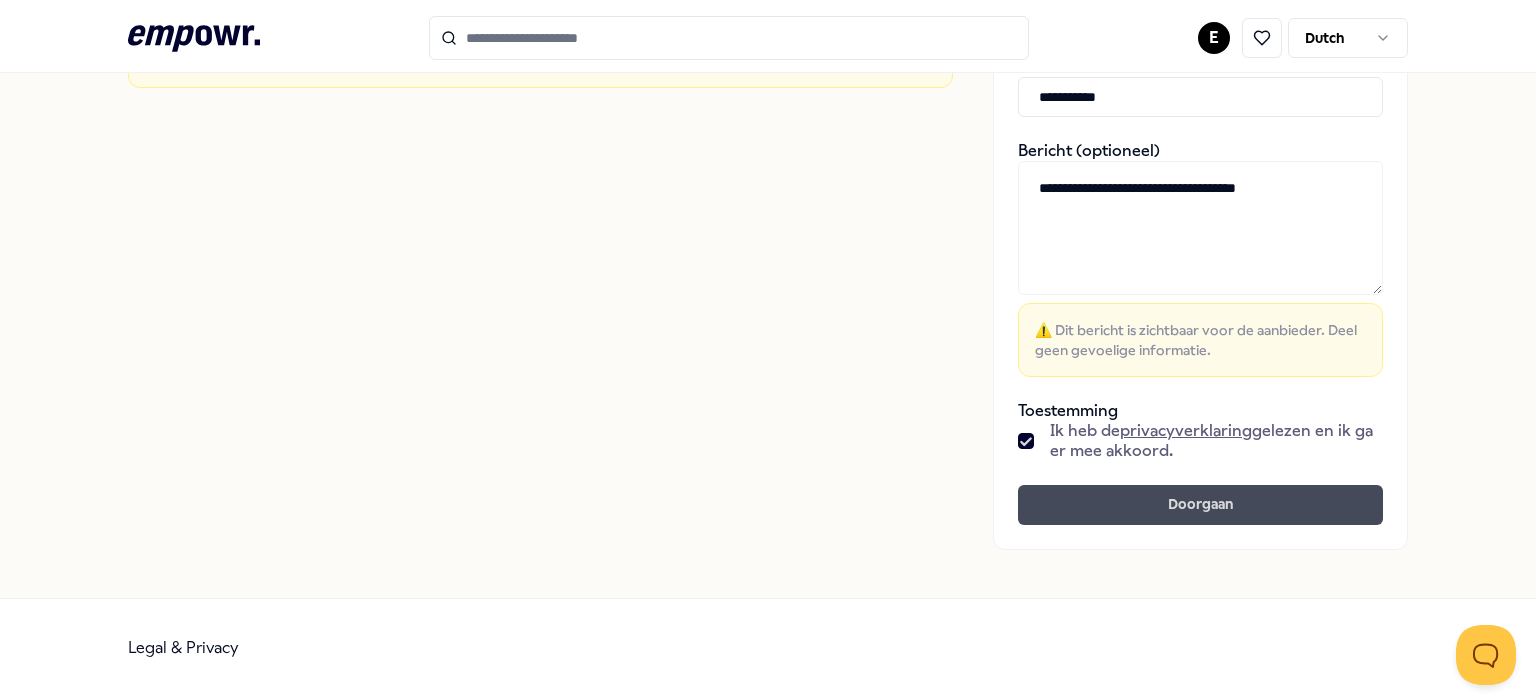 click on "Doorgaan" at bounding box center (1200, 505) 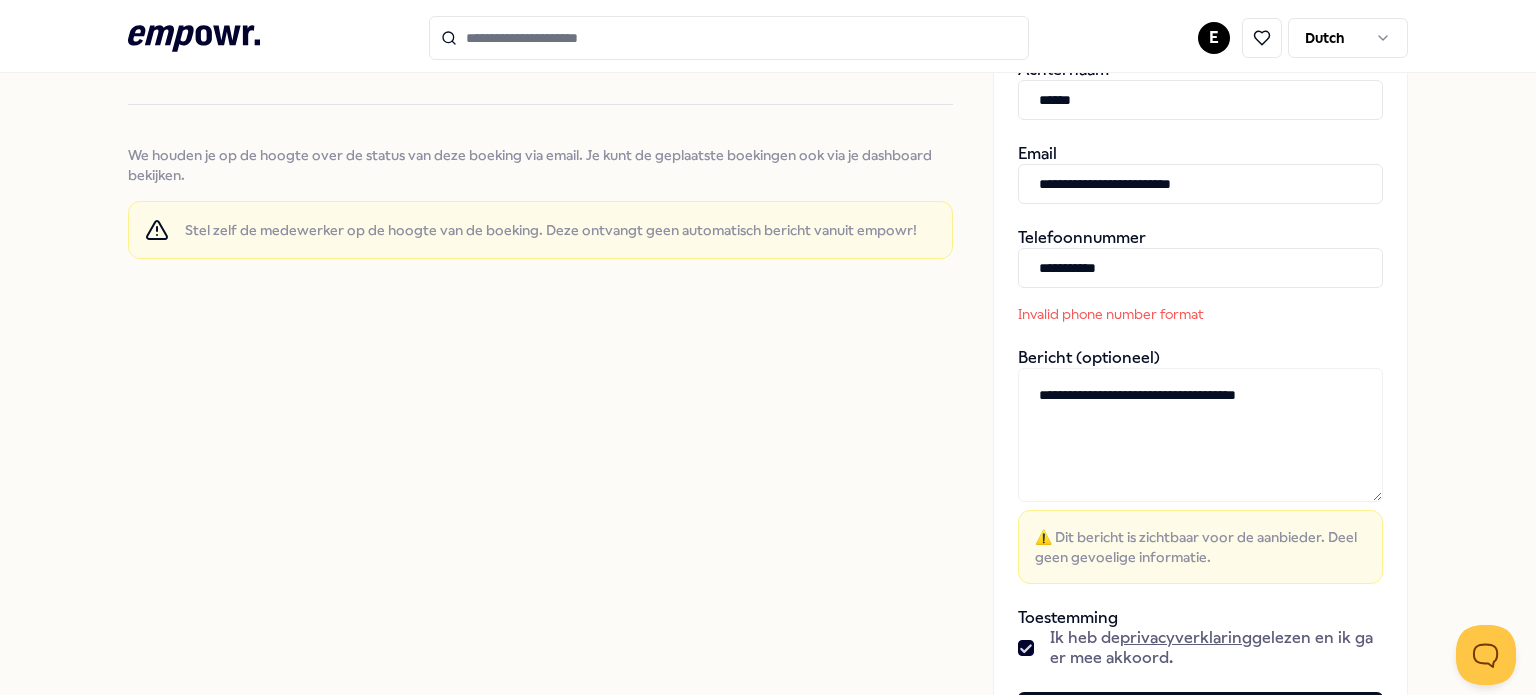 scroll, scrollTop: 461, scrollLeft: 0, axis: vertical 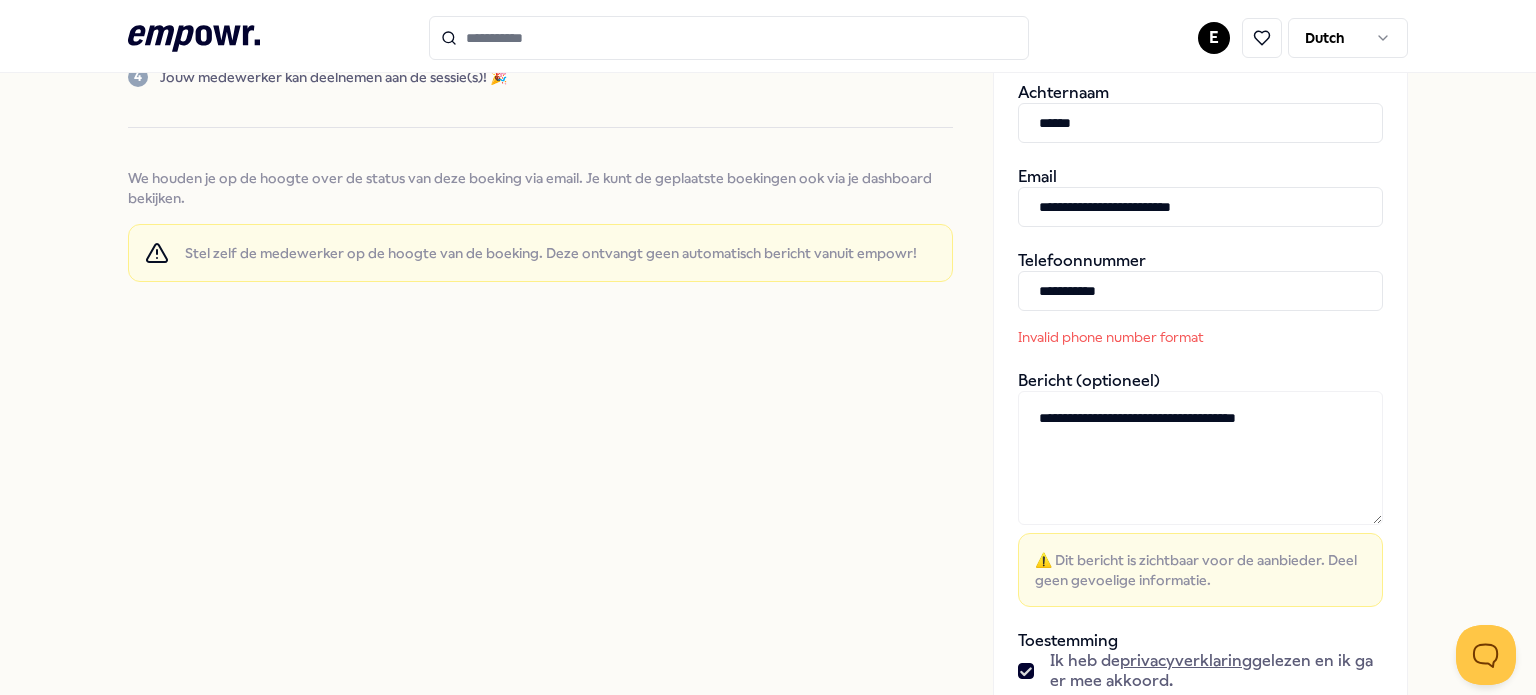 click on "**********" at bounding box center (1200, 291) 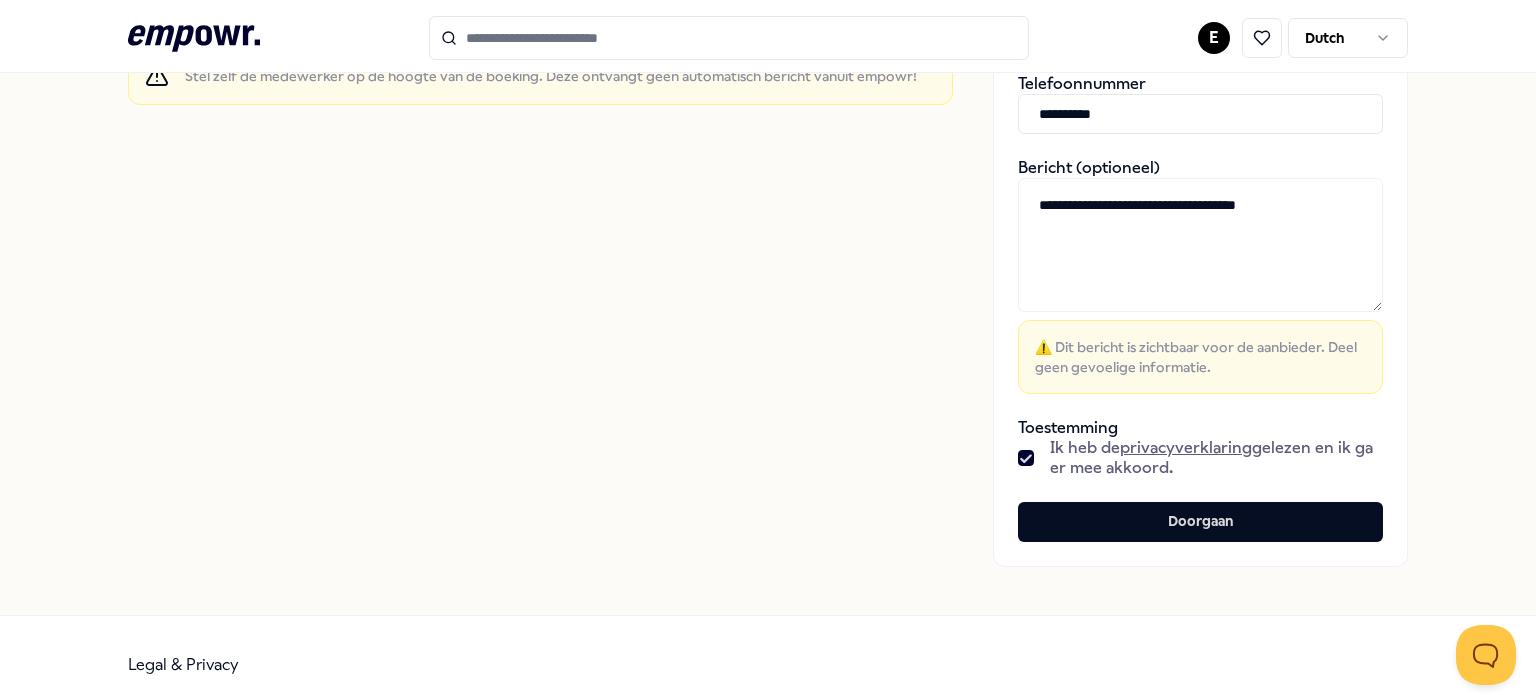 scroll, scrollTop: 655, scrollLeft: 0, axis: vertical 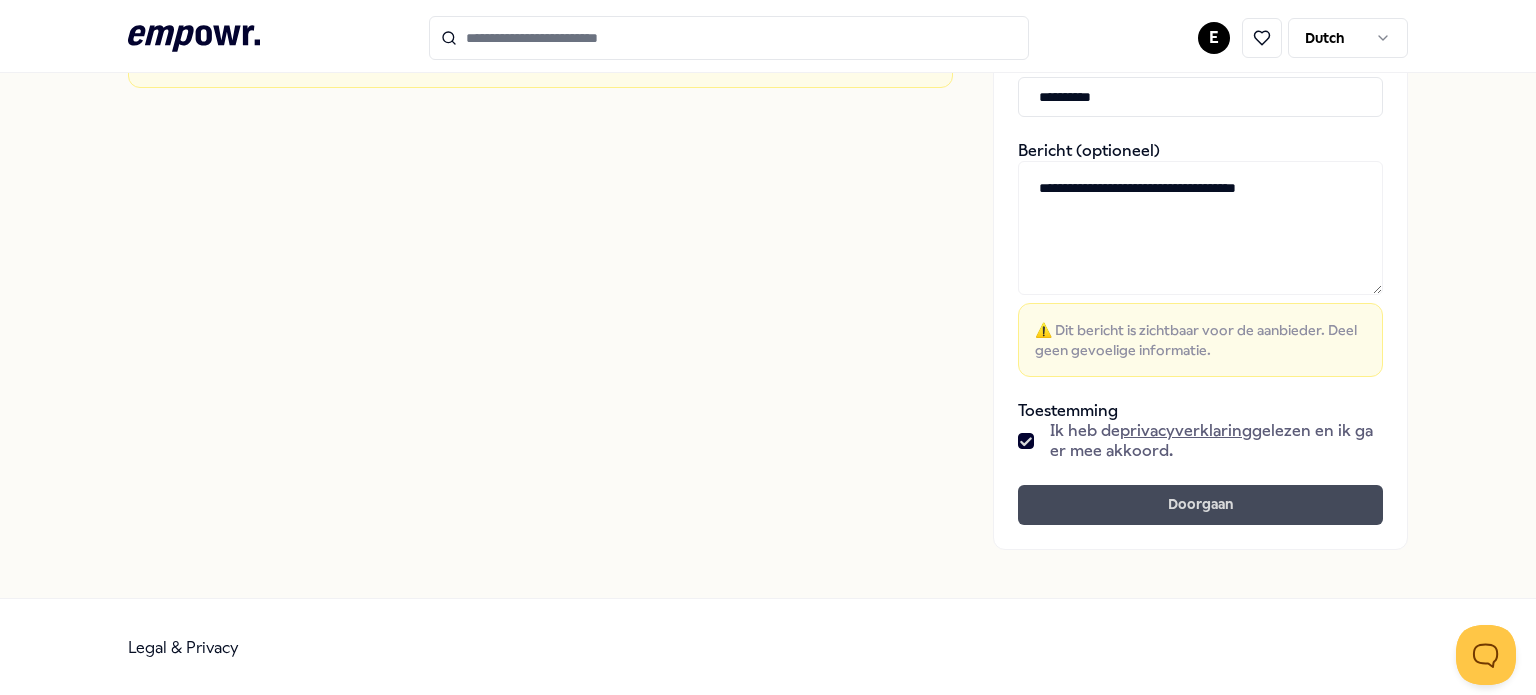 type on "**********" 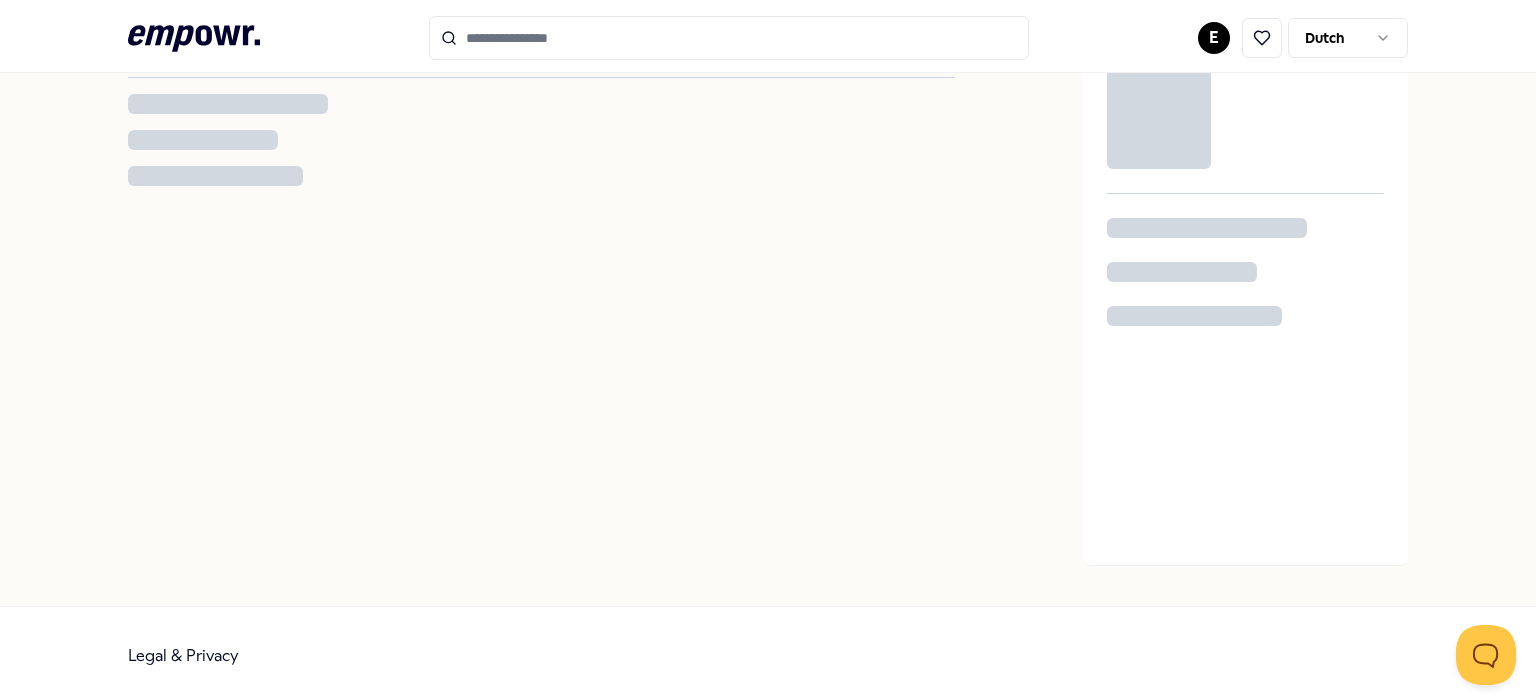 scroll, scrollTop: 0, scrollLeft: 0, axis: both 